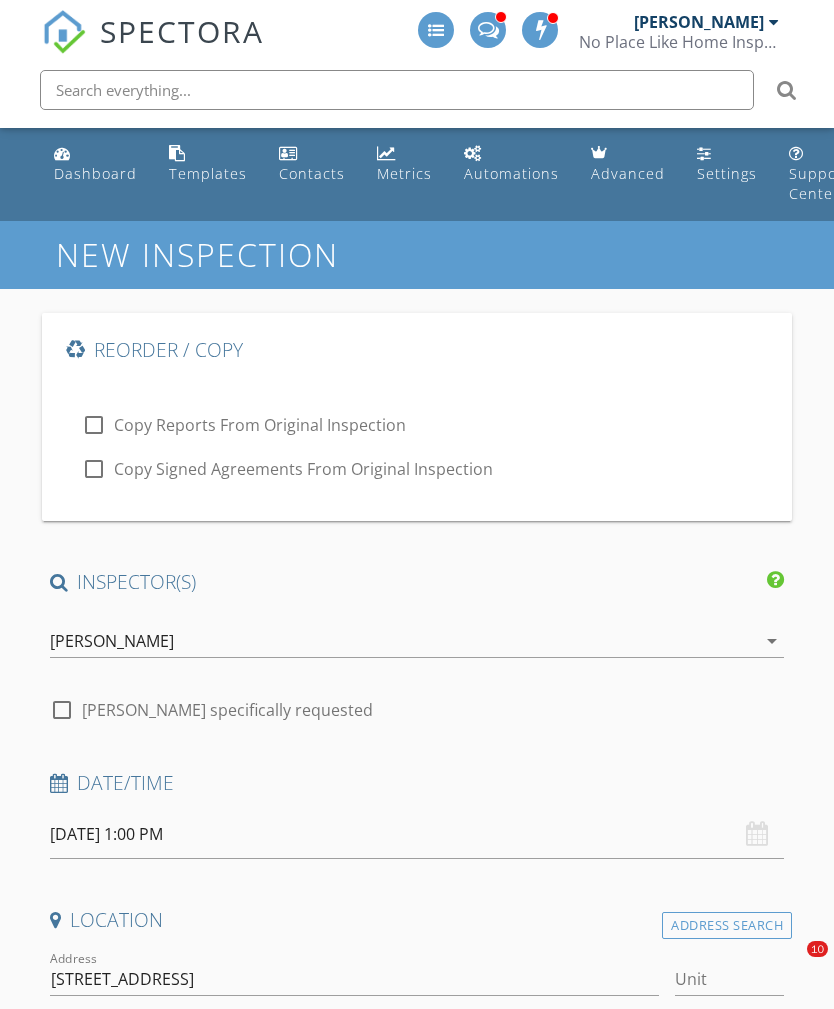 scroll, scrollTop: 1941, scrollLeft: 0, axis: vertical 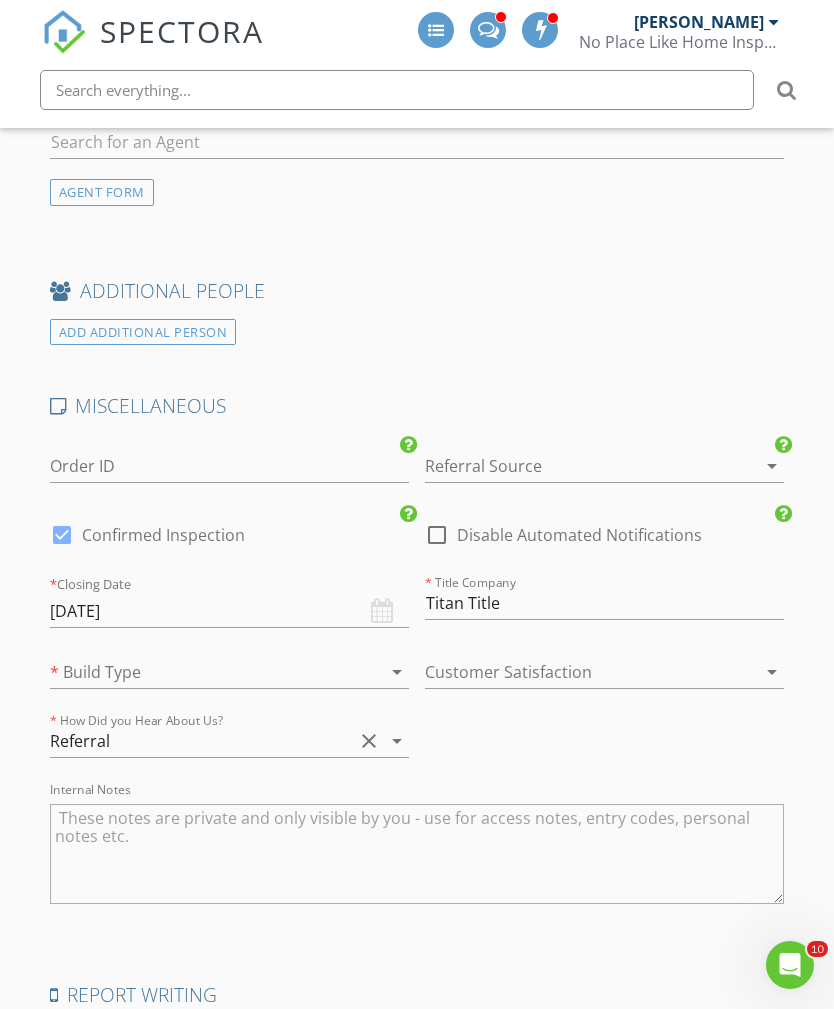 click at bounding box center [576, 466] 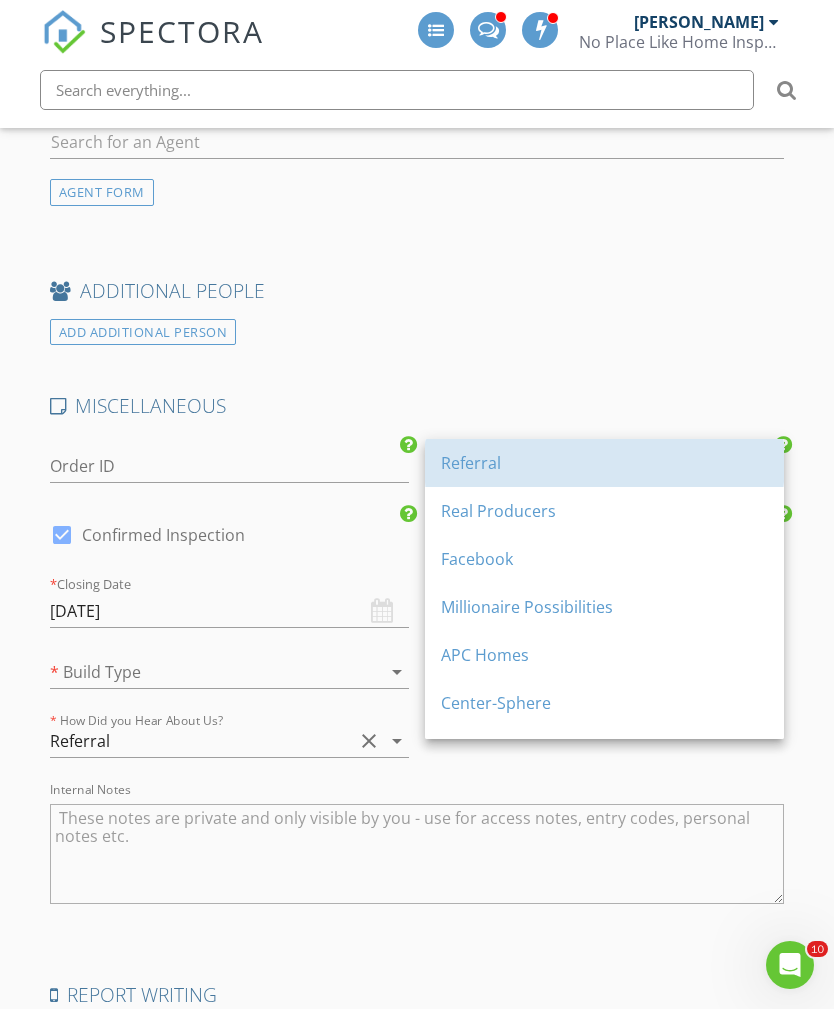 click on "Referral" at bounding box center [604, 463] 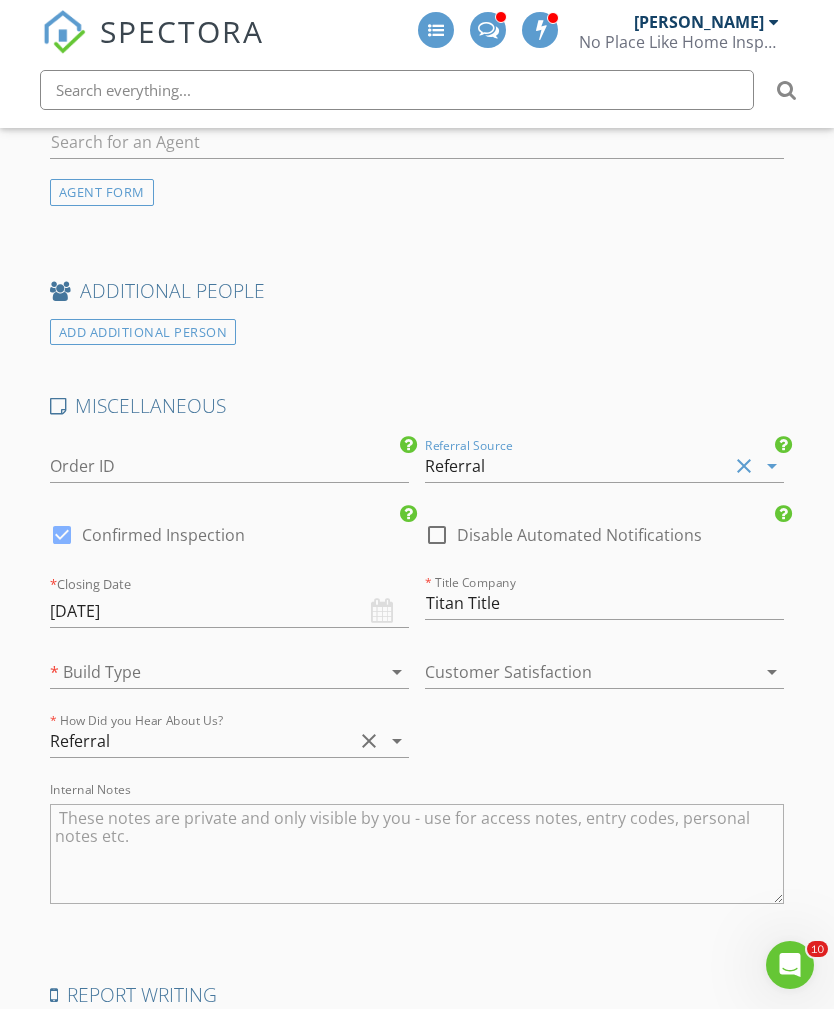 click on "INSPECTOR(S)
check_box   Wade Svetgoff   PRIMARY   check_box_outline_blank   Marlin Wilton     check_box_outline_blank   Dalton Skiles     check_box_outline_blank   Michael Southerland     Wade Svetgoff arrow_drop_down   check_box_outline_blank Wade Svetgoff specifically requested
Date/Time
07/12/2025 1:00 PM
Location
Address Search       Address 20532 Macarthur Ave   Unit   City Blanchard   State OK   Zip 73010   County McClain     Square Feet 1400   Year Built 2019   Foundation Crawlspace arrow_drop_down     Wade Svetgoff     30.9 miles     (an hour)
client
check_box Enable Client CC email for this inspection   Client Search     check_box_outline_blank Client is a Company/Organization     First Name Arnold   Last Name Baker   Email arnoldbaker1954@gmail.com   CC Email   Phone 918-261-3924   Address   City   State   Zip     Tags         Notes   Private Notes" at bounding box center [417, -1052] 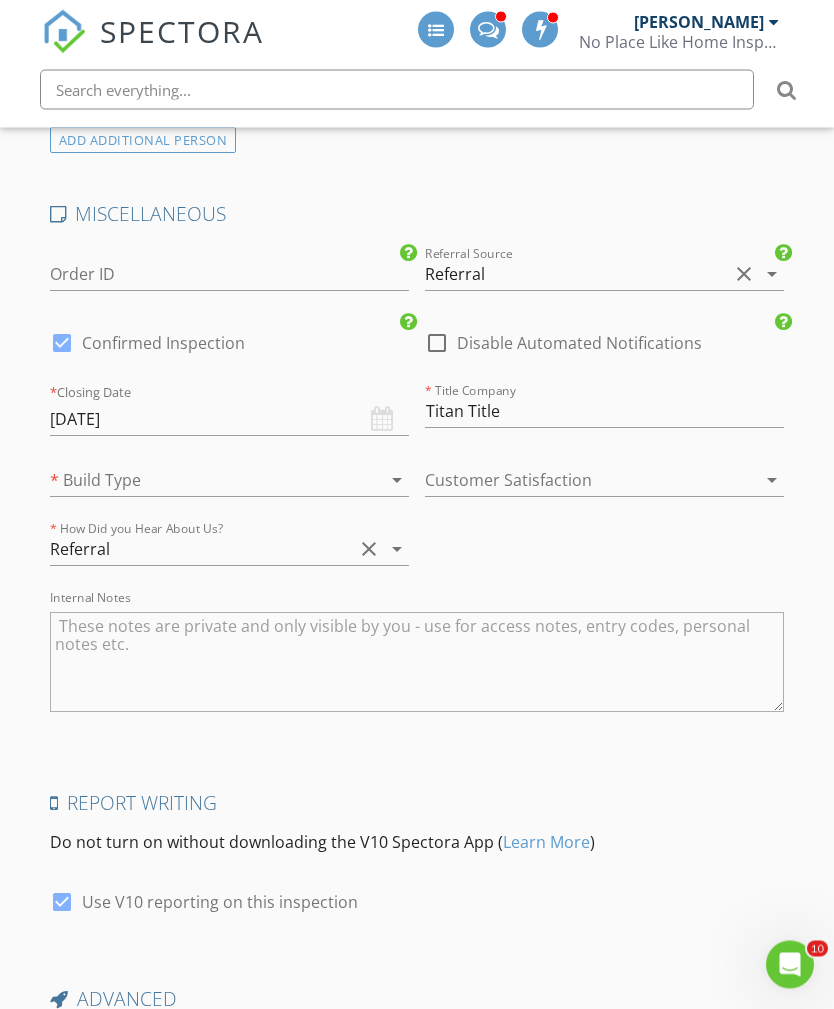 scroll, scrollTop: 4110, scrollLeft: 0, axis: vertical 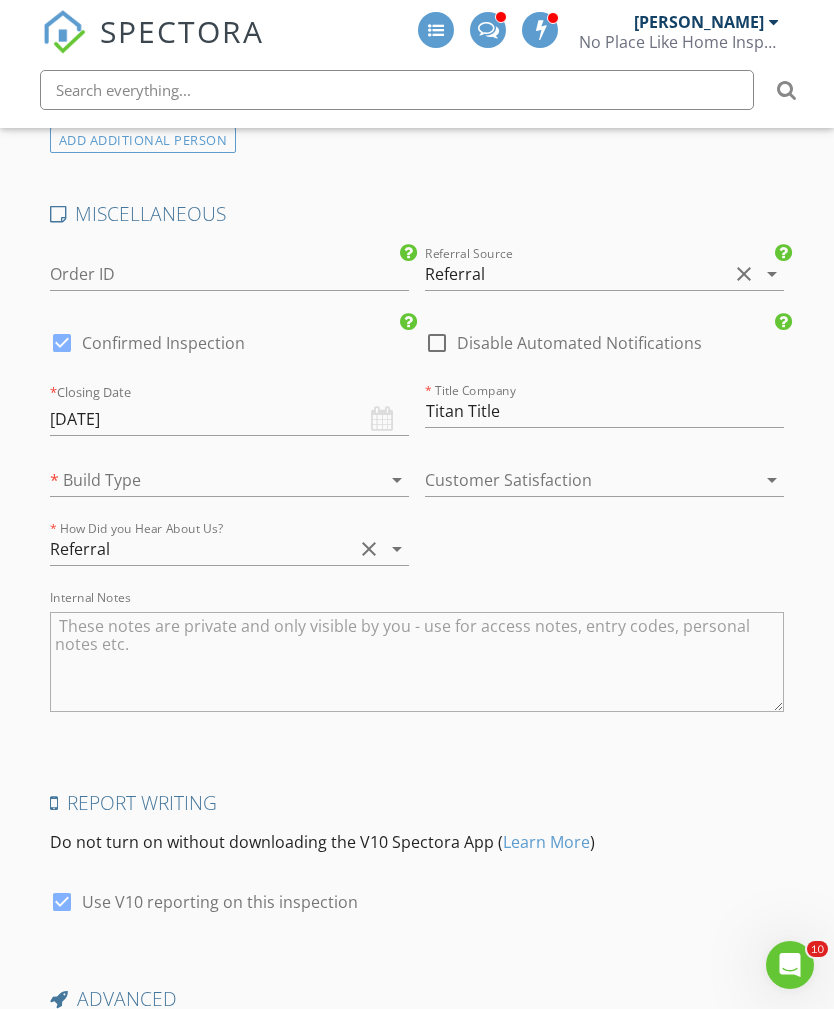 click at bounding box center [201, 480] 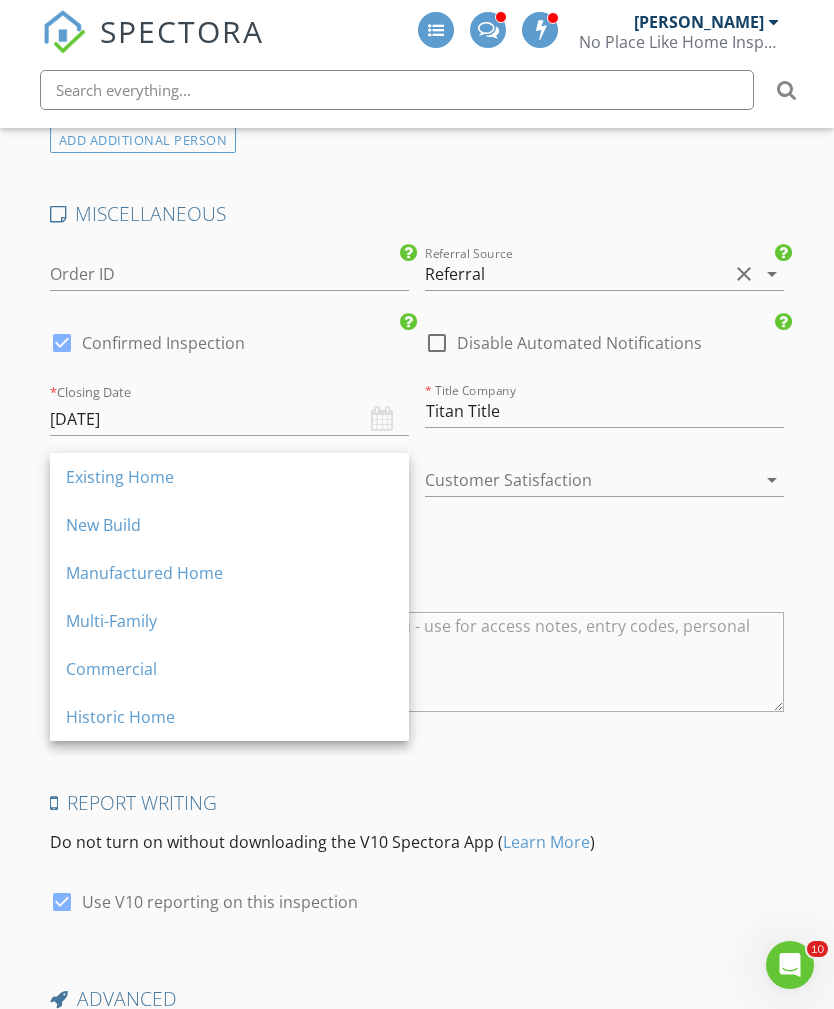 click on "Manufactured Home" at bounding box center [229, 573] 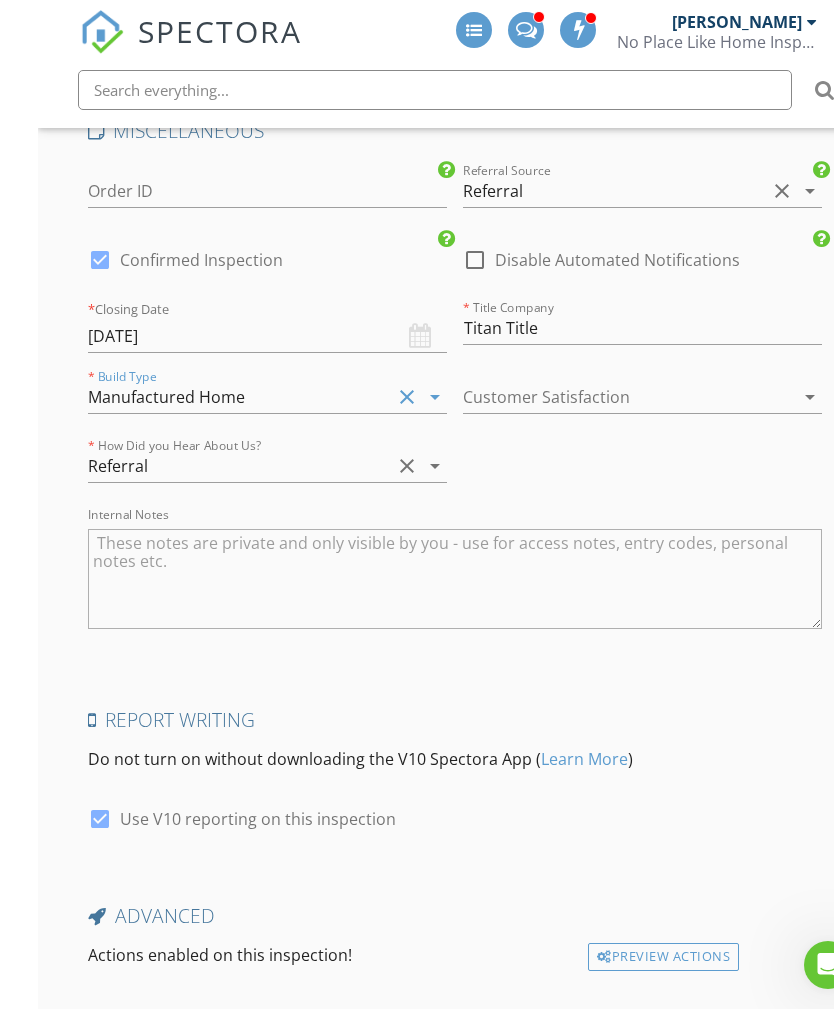 scroll, scrollTop: 4243, scrollLeft: 0, axis: vertical 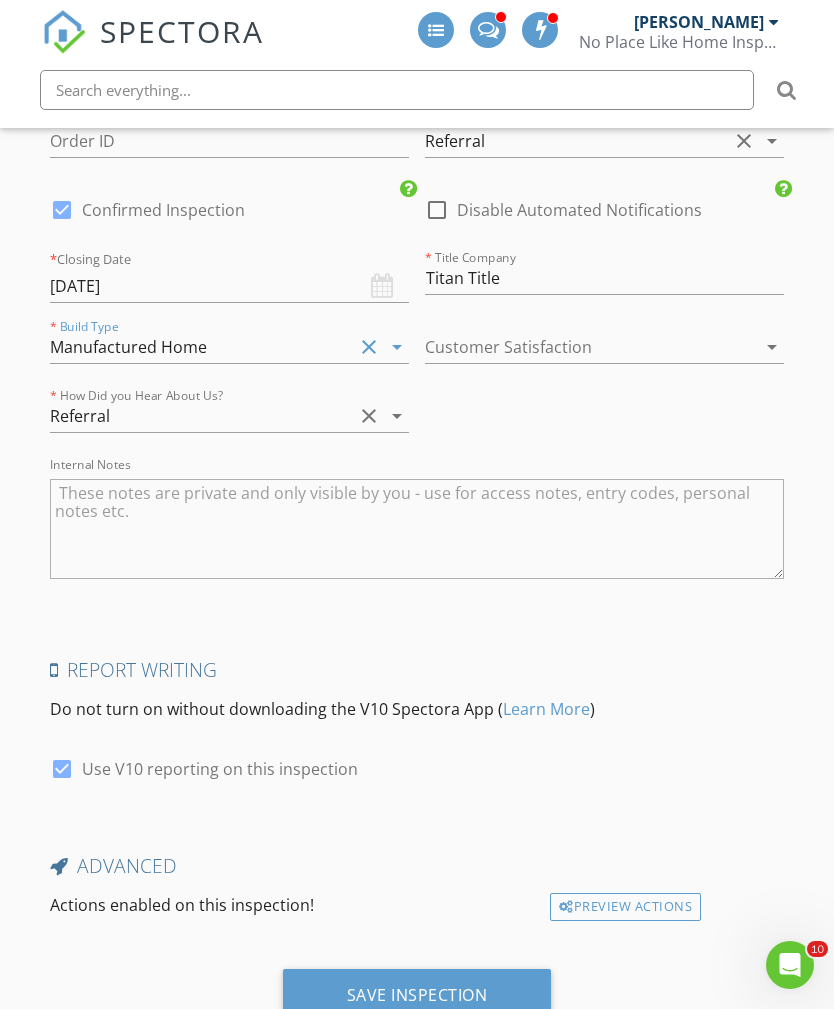 click on "Save Inspection" at bounding box center (417, 995) 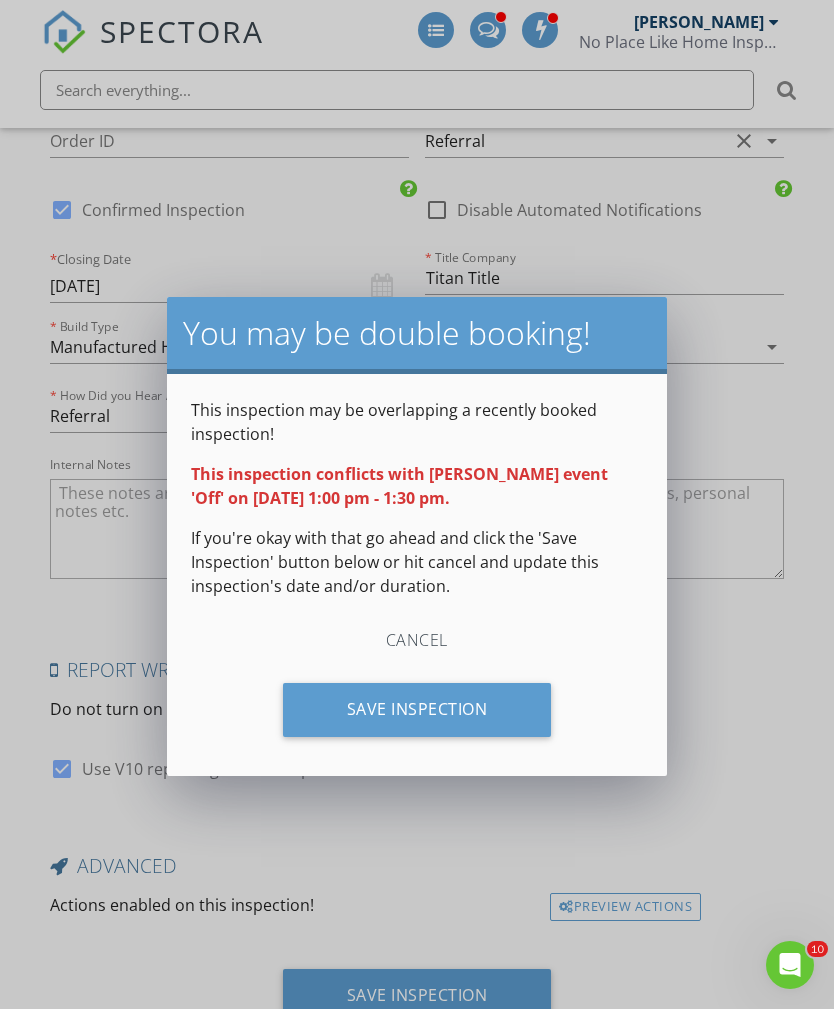click on "Save Inspection" at bounding box center [417, 710] 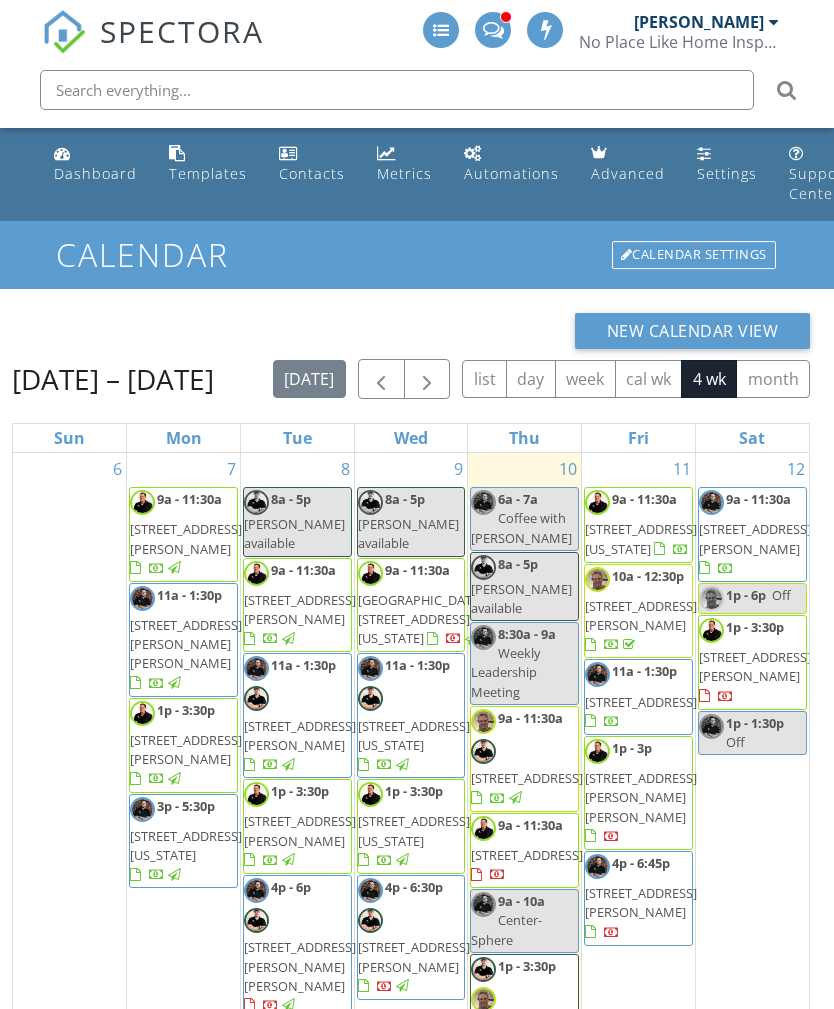 scroll, scrollTop: 0, scrollLeft: 0, axis: both 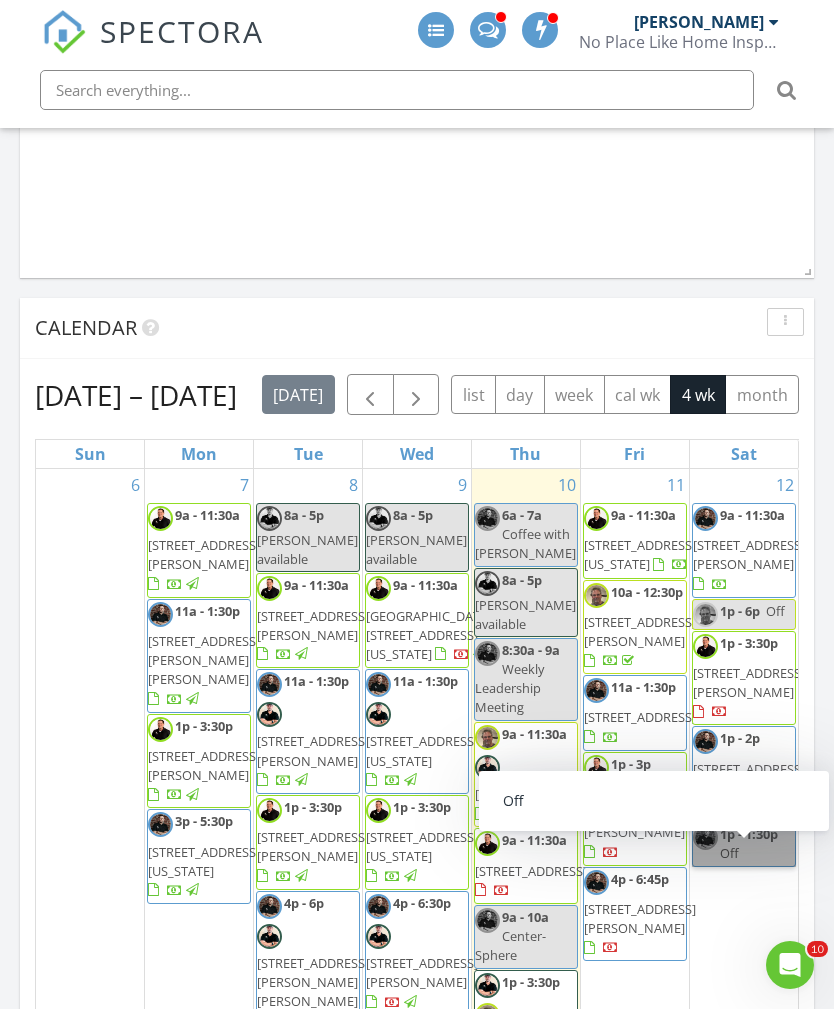click on "1p - 1:30p
Off" at bounding box center [744, 844] 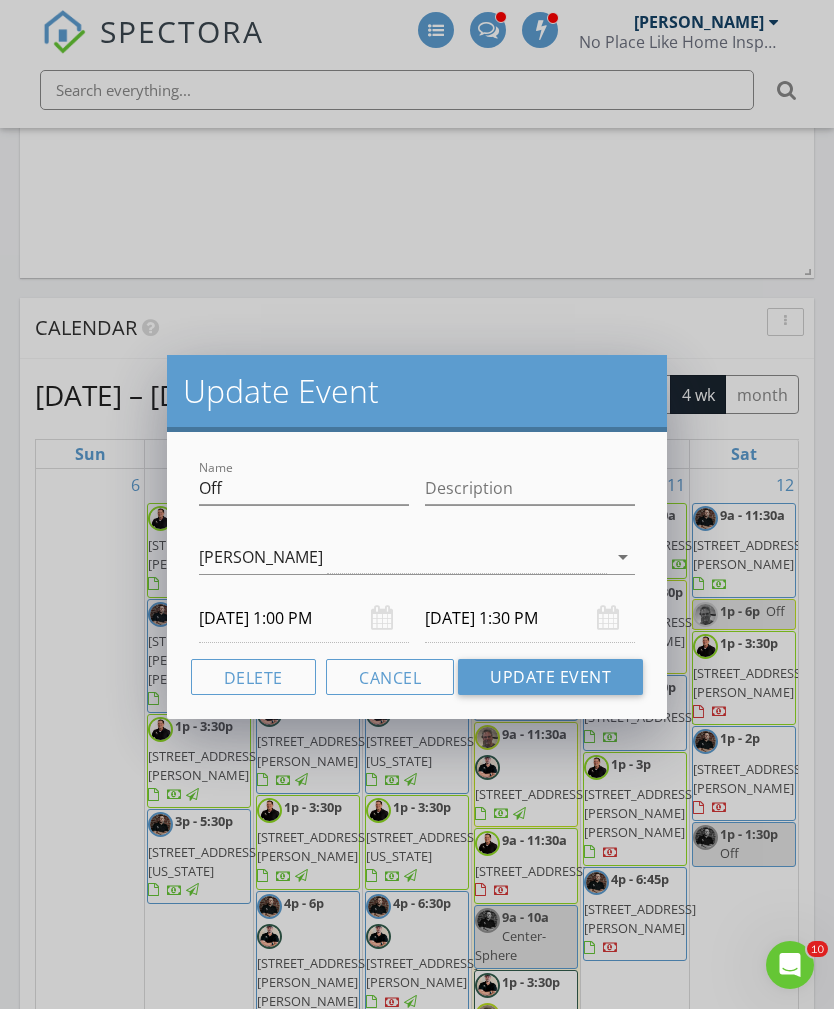 click on "Delete" at bounding box center (253, 677) 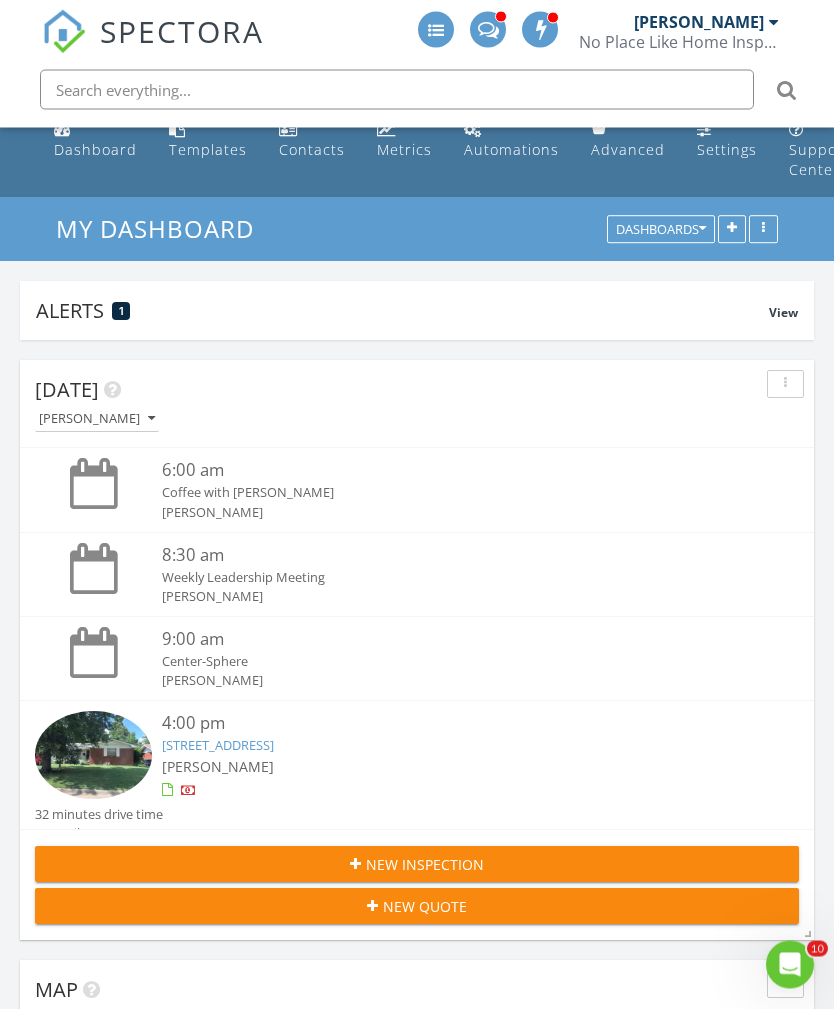 scroll, scrollTop: 0, scrollLeft: 0, axis: both 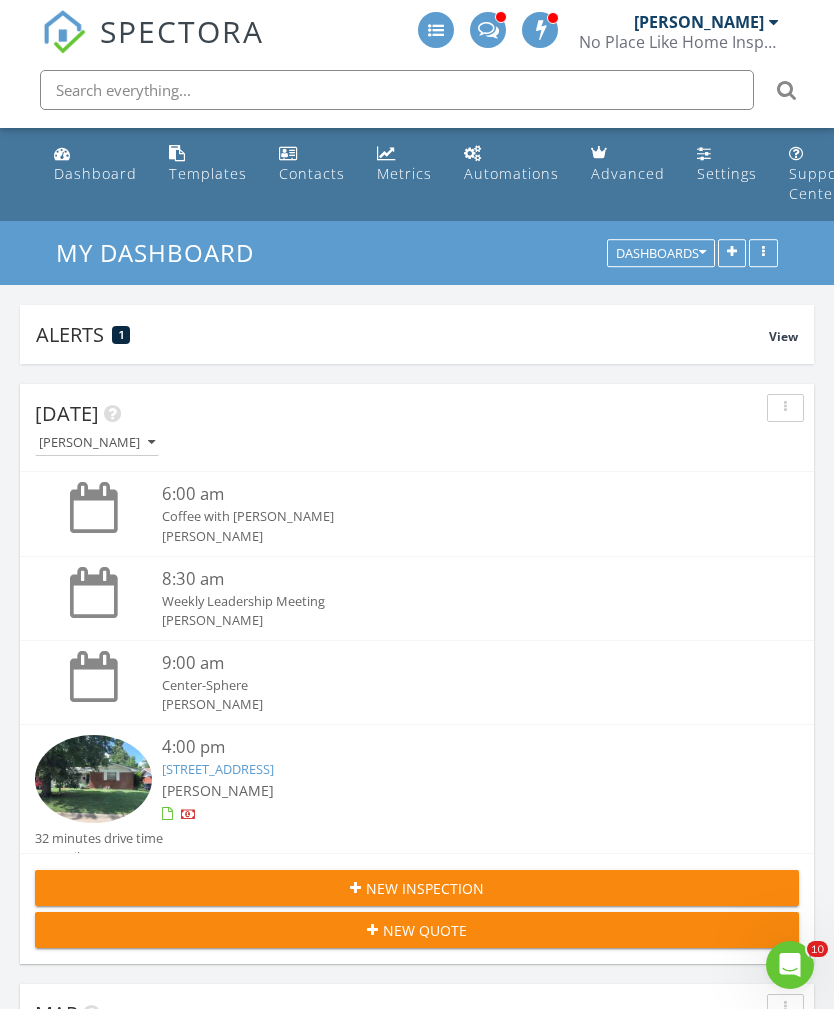 click on "[STREET_ADDRESS]" at bounding box center (218, 769) 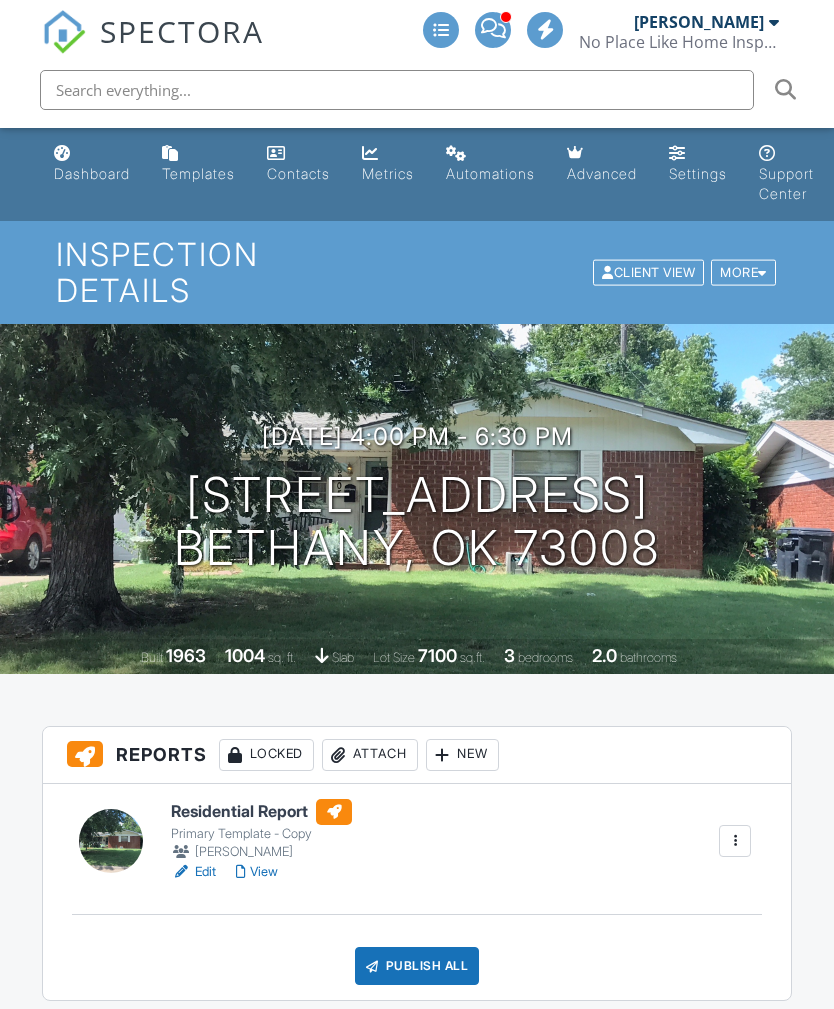 scroll, scrollTop: 0, scrollLeft: 0, axis: both 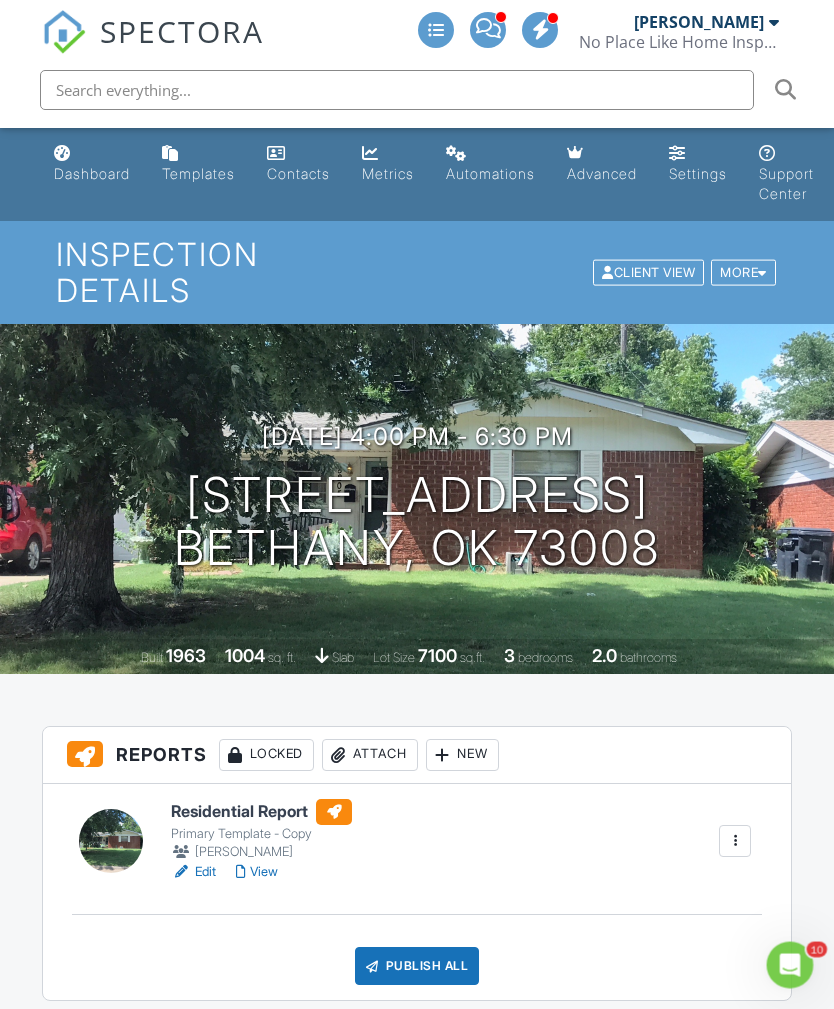 click on "View" at bounding box center [257, 872] 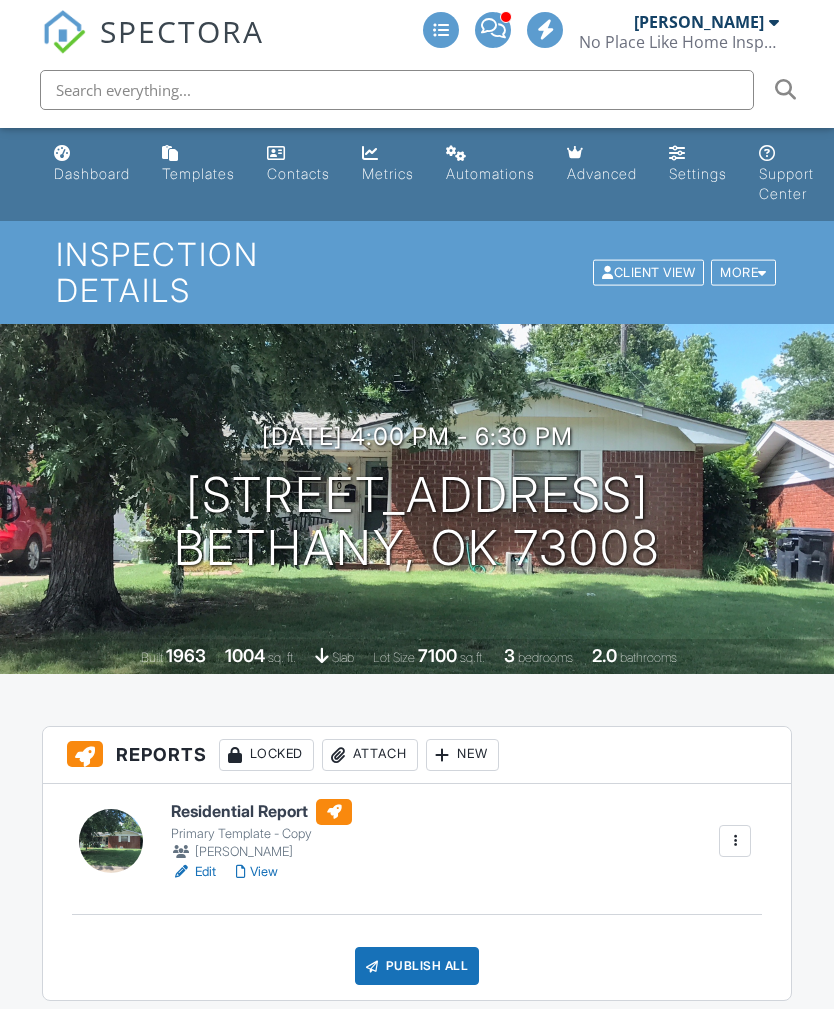 click at bounding box center (598, 1277) 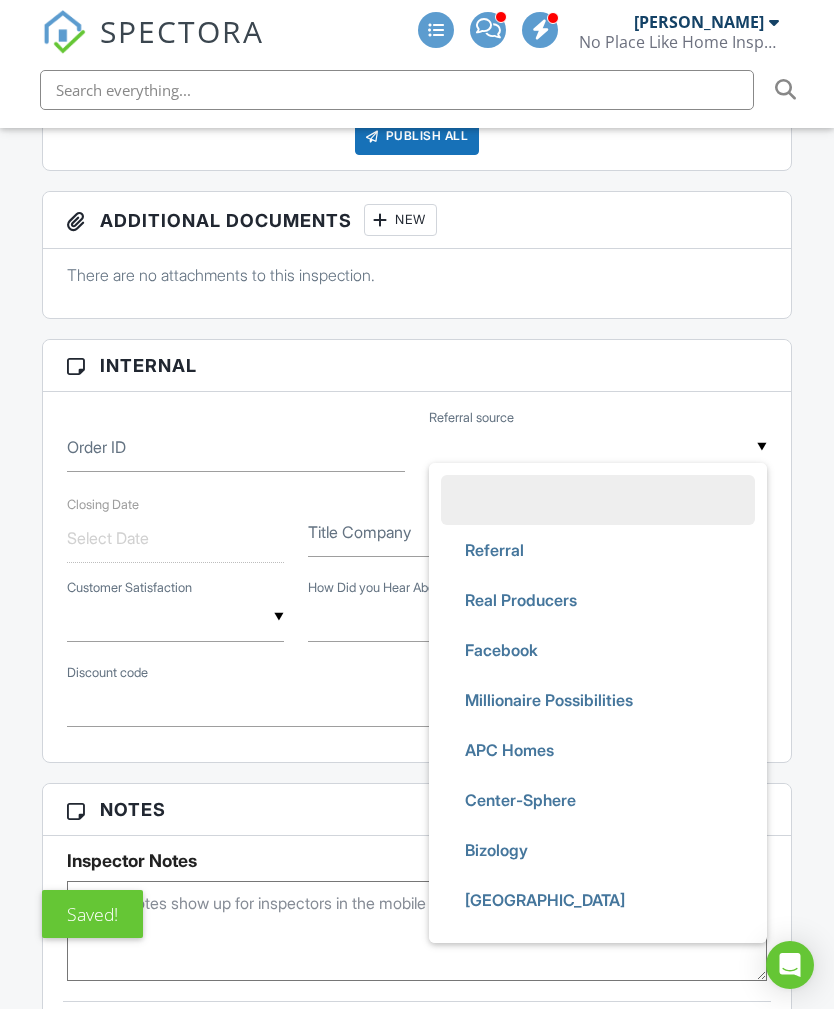 scroll, scrollTop: 0, scrollLeft: 0, axis: both 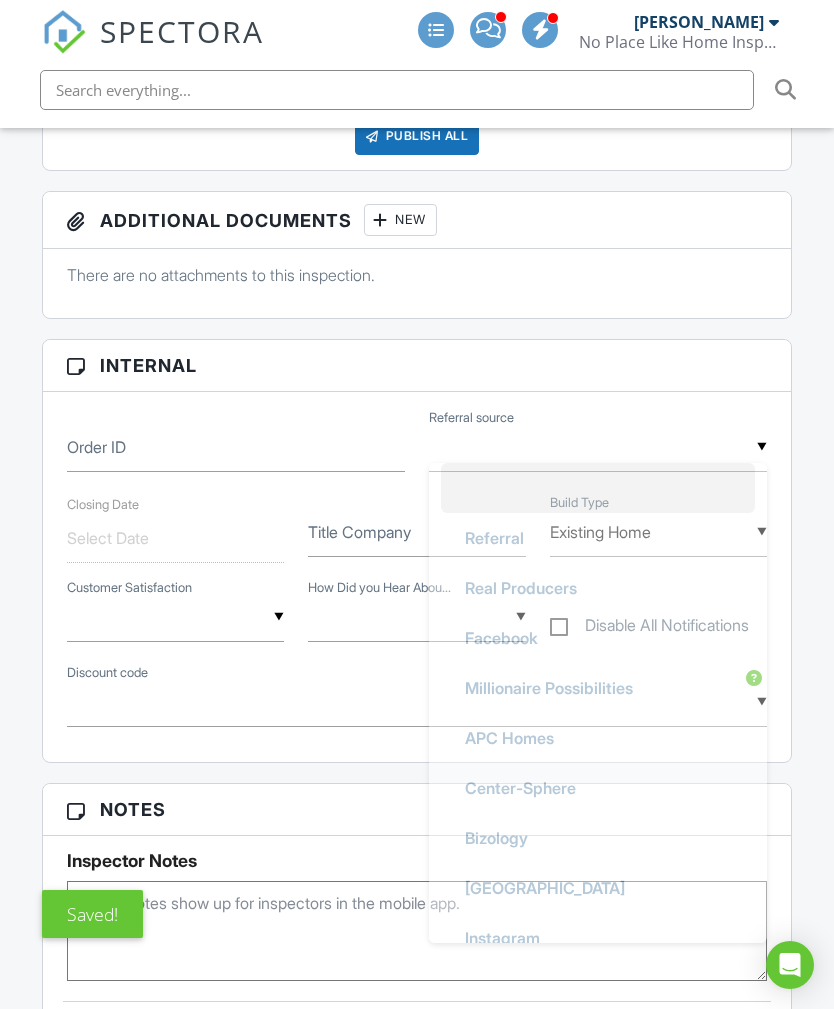 click on "Existing Home" at bounding box center (659, 532) 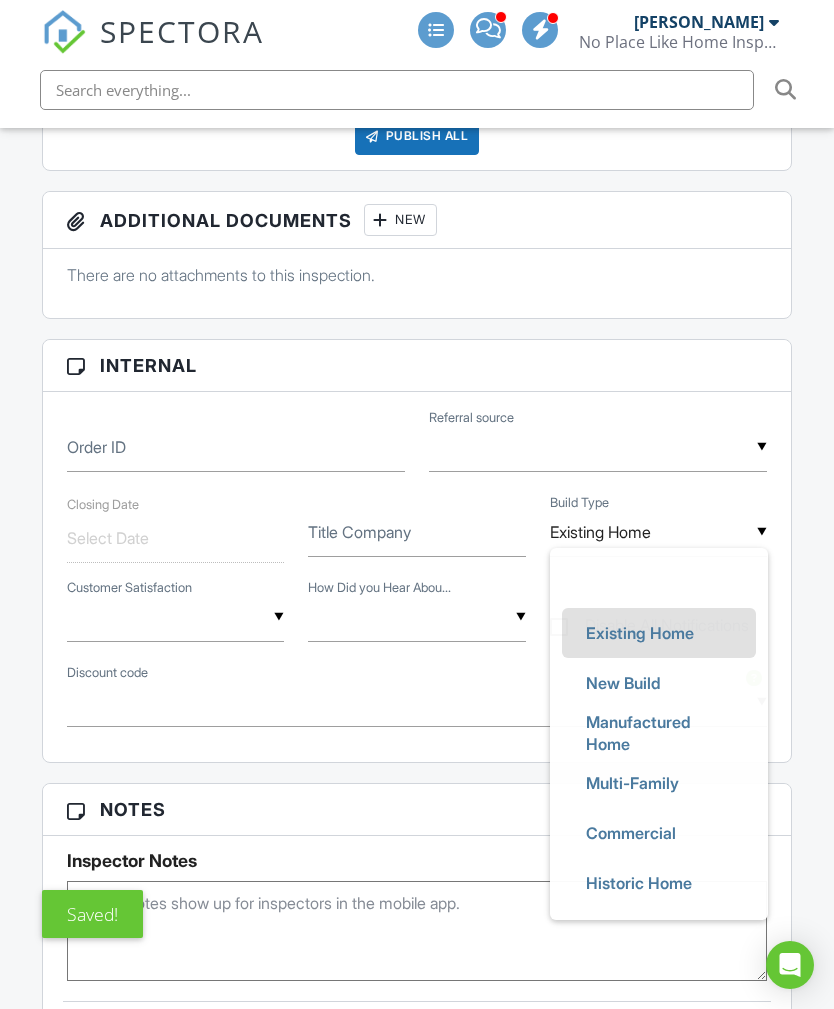 scroll, scrollTop: 0, scrollLeft: 0, axis: both 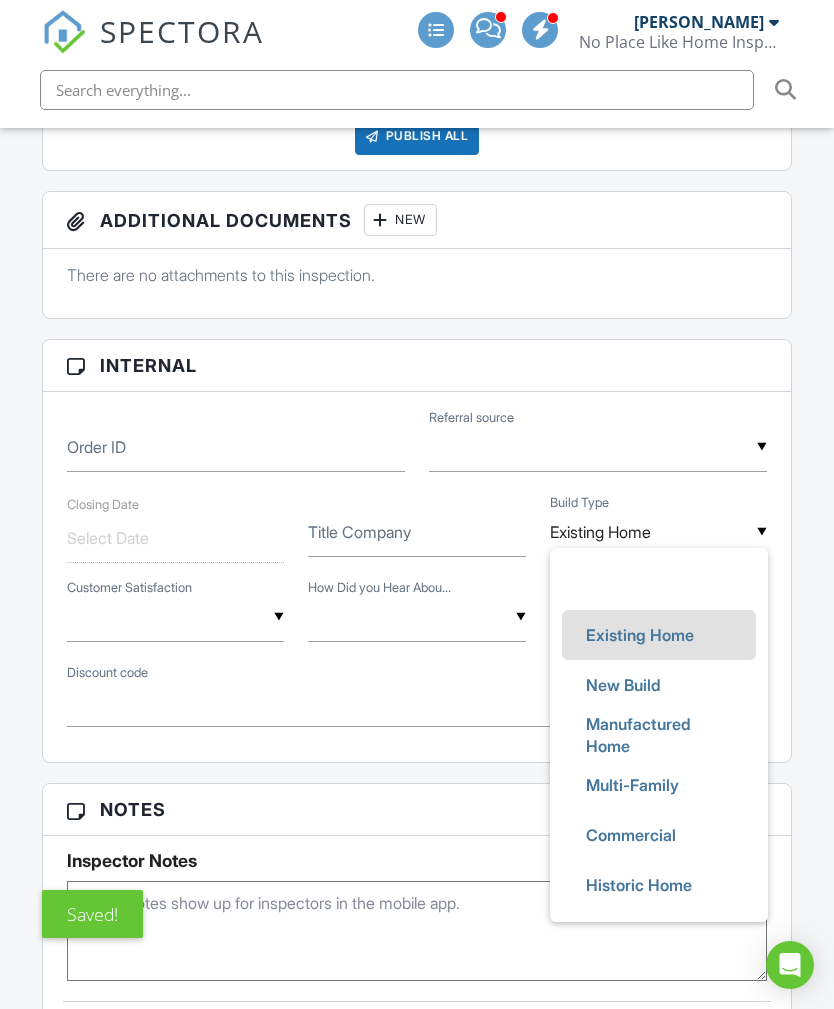 click at bounding box center [598, 447] 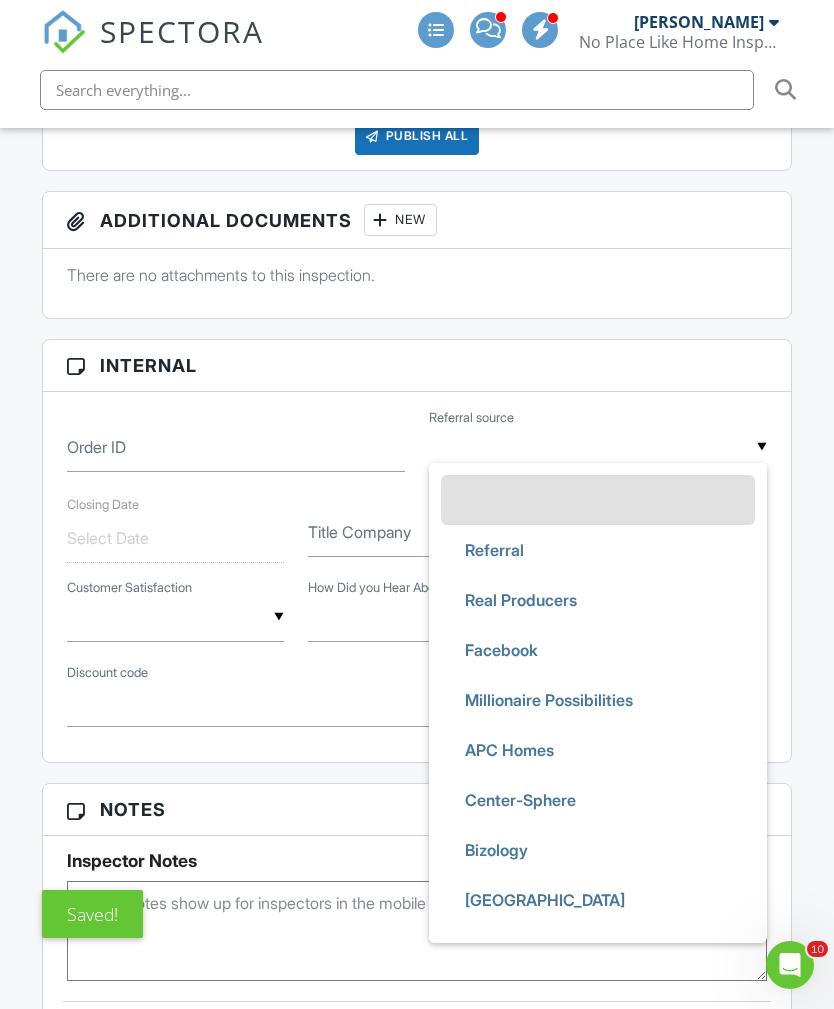 scroll, scrollTop: 0, scrollLeft: 0, axis: both 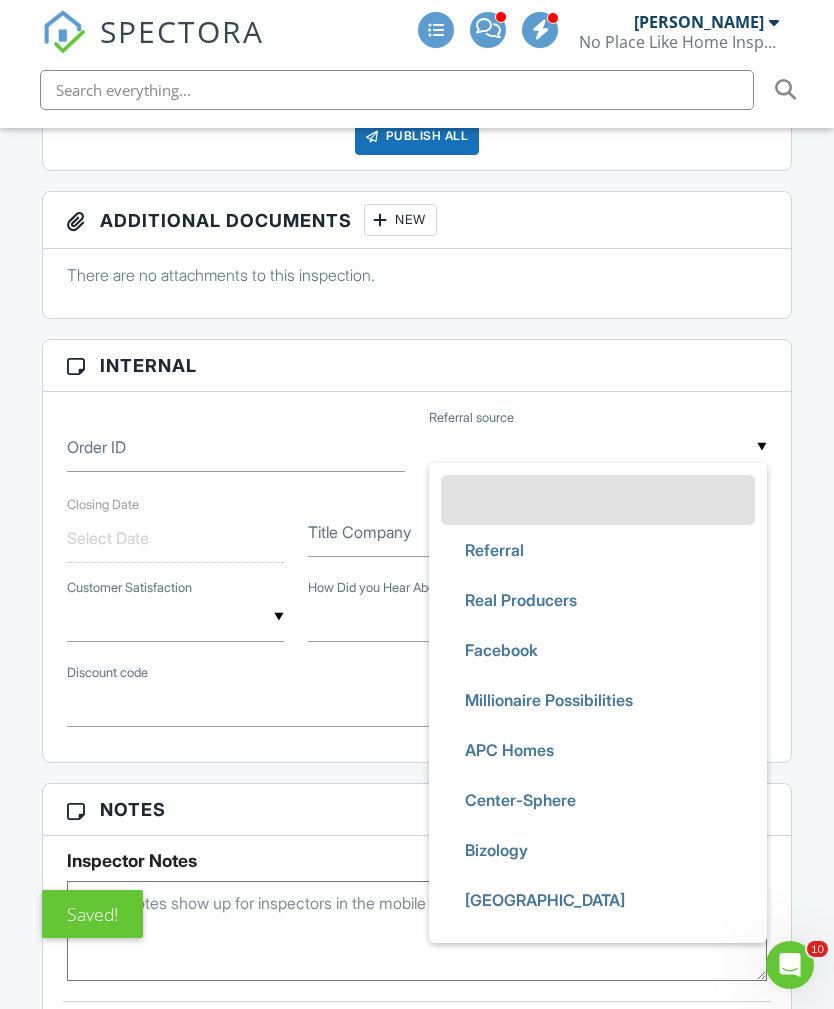 click on "Referral" at bounding box center [598, 550] 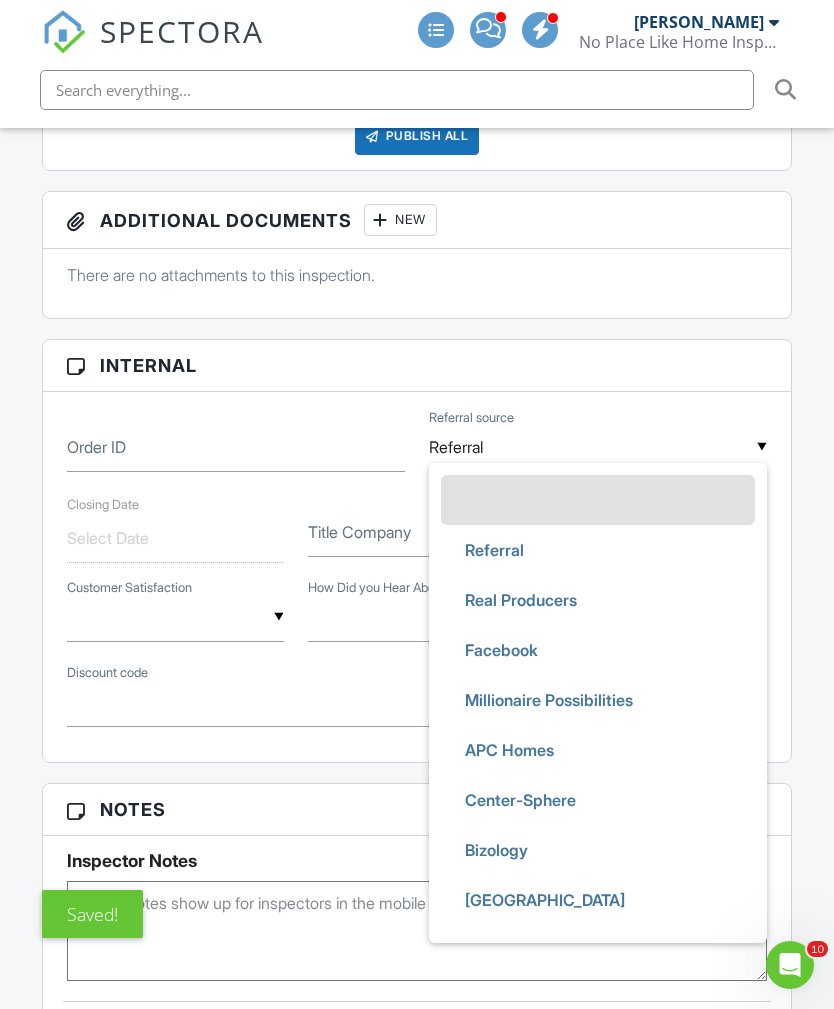 scroll, scrollTop: 62, scrollLeft: 0, axis: vertical 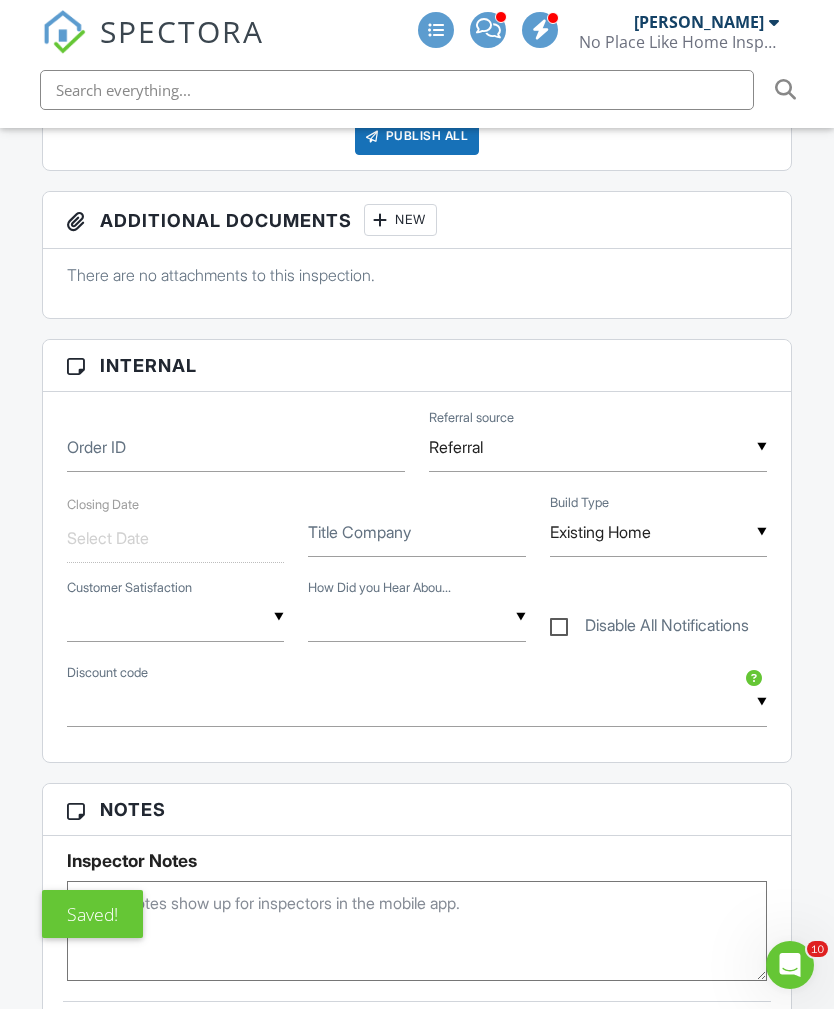click at bounding box center (417, 617) 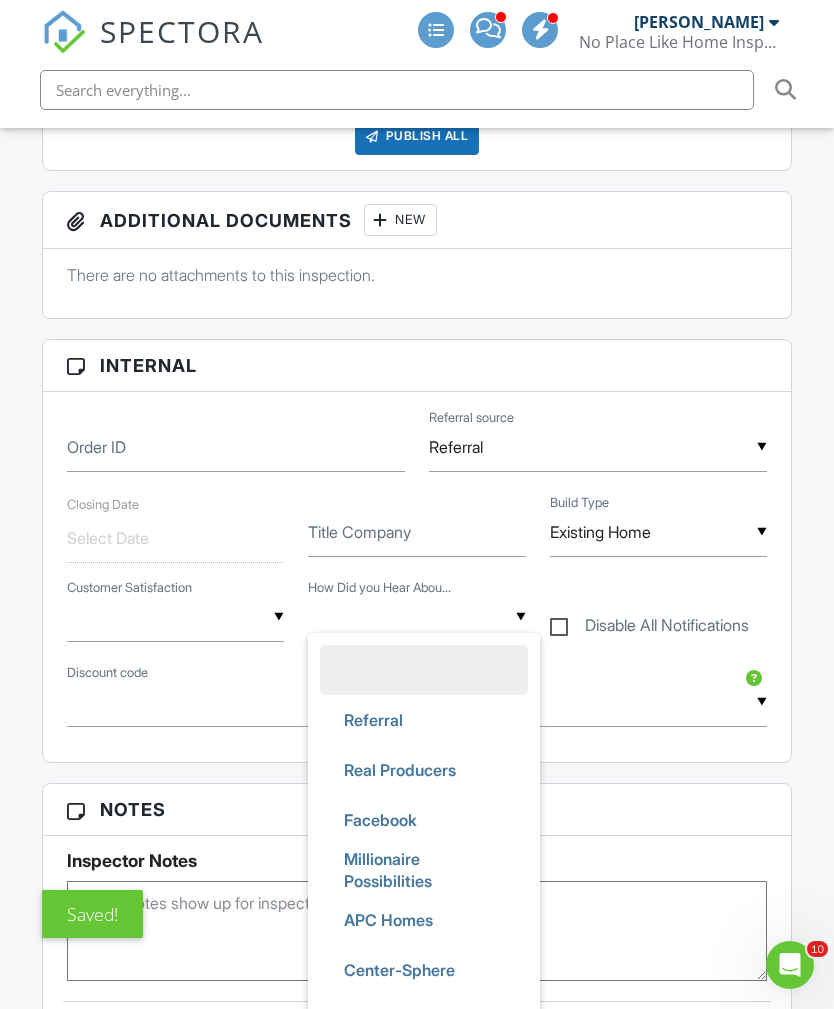 click on "Referral" at bounding box center [424, 720] 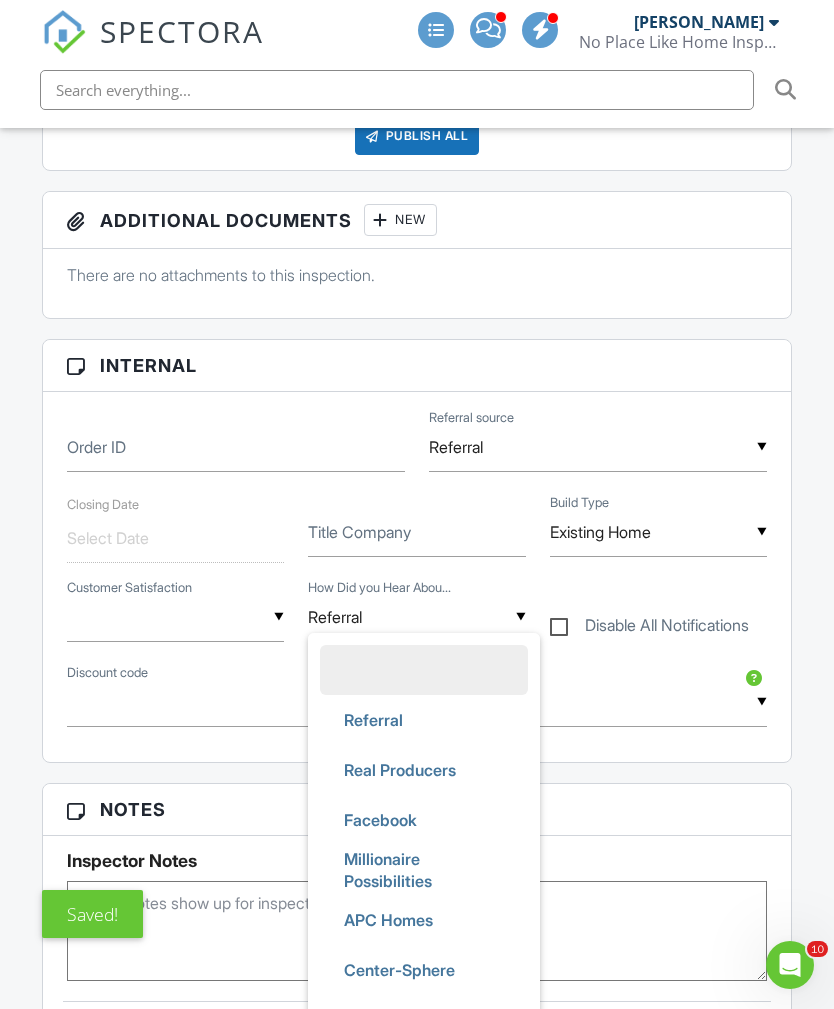 scroll, scrollTop: 62, scrollLeft: 0, axis: vertical 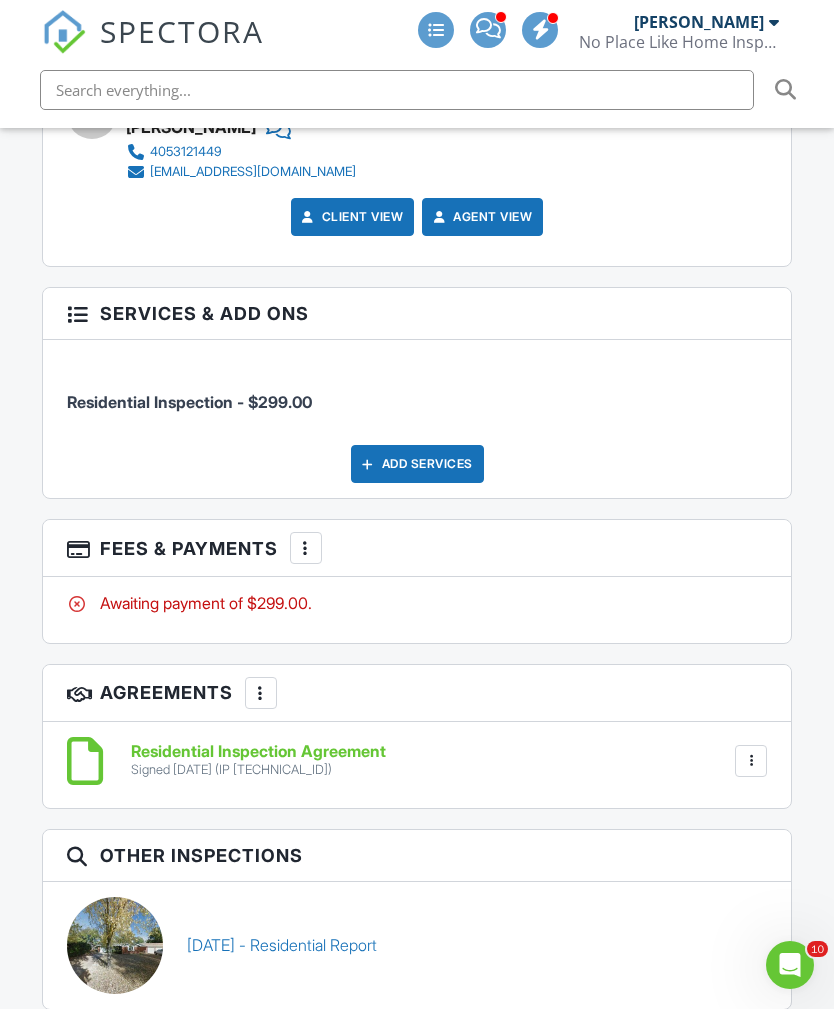 click at bounding box center (306, 548) 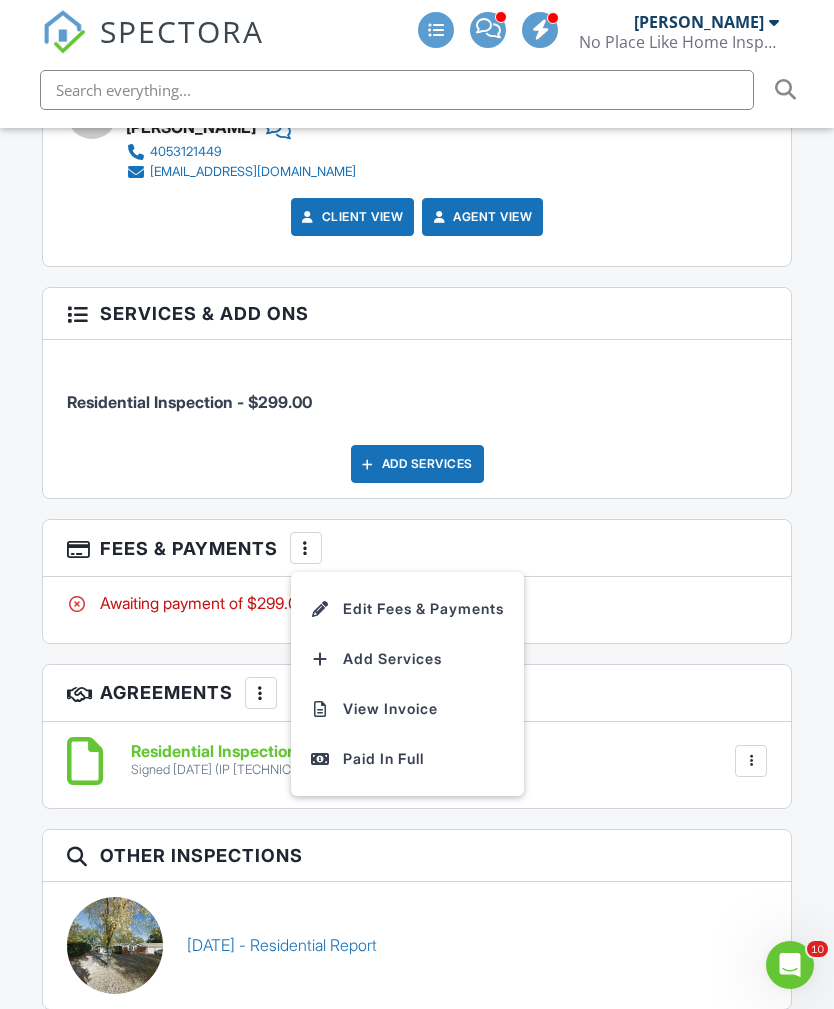 click on "Paid In Full" at bounding box center [407, 759] 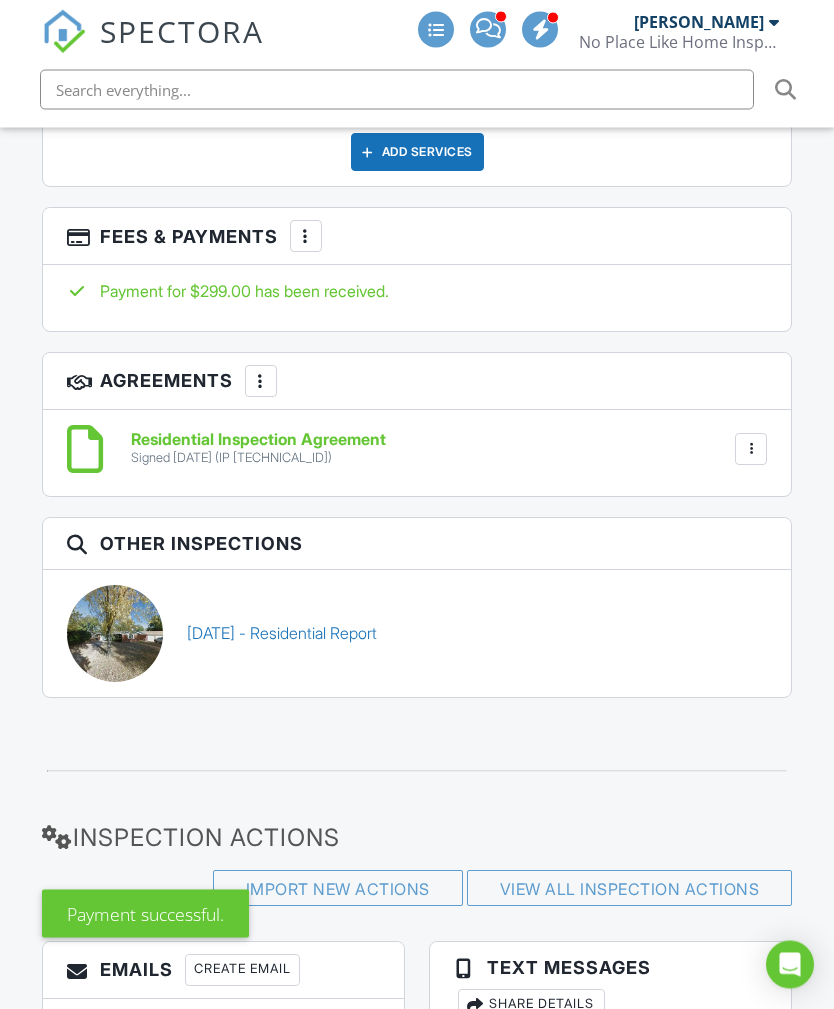 scroll, scrollTop: 3866, scrollLeft: 0, axis: vertical 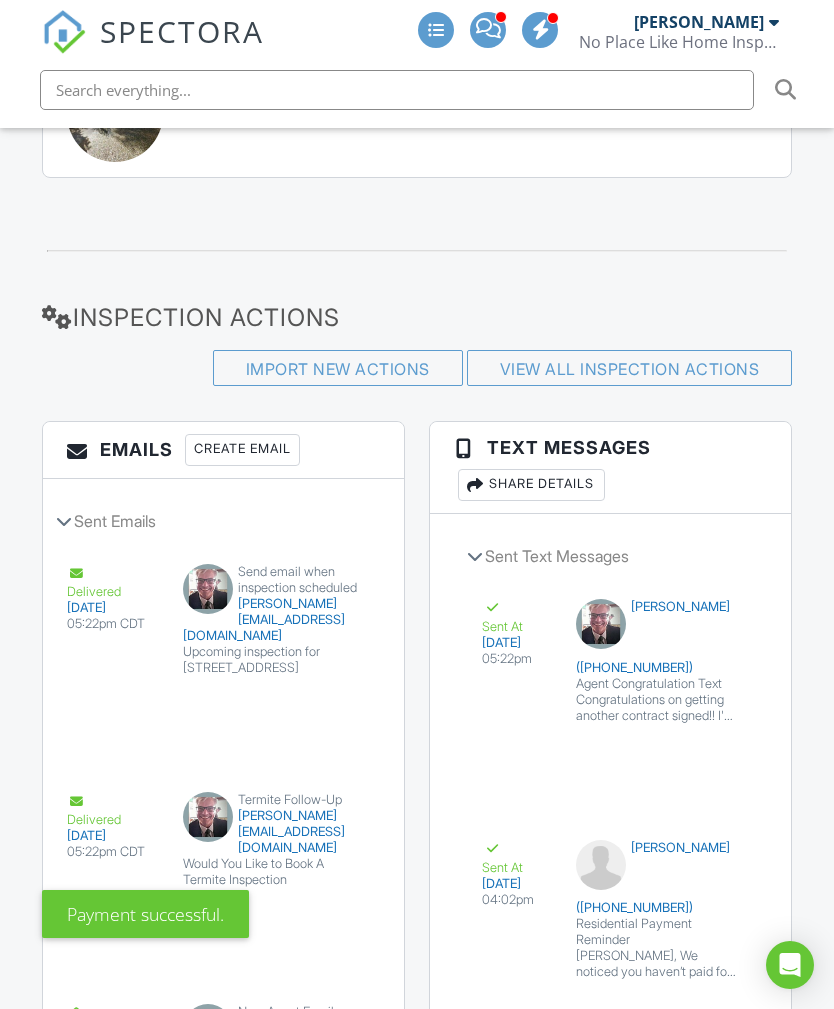 click at bounding box center [64, 521] 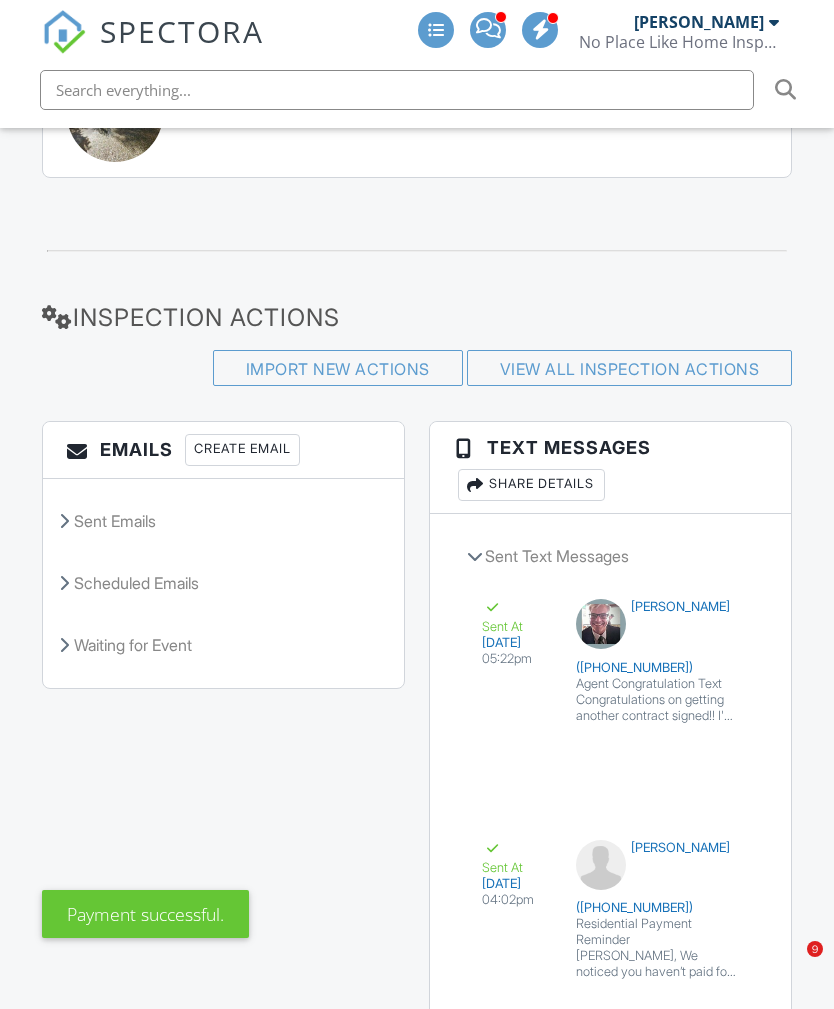 click at bounding box center [475, 556] 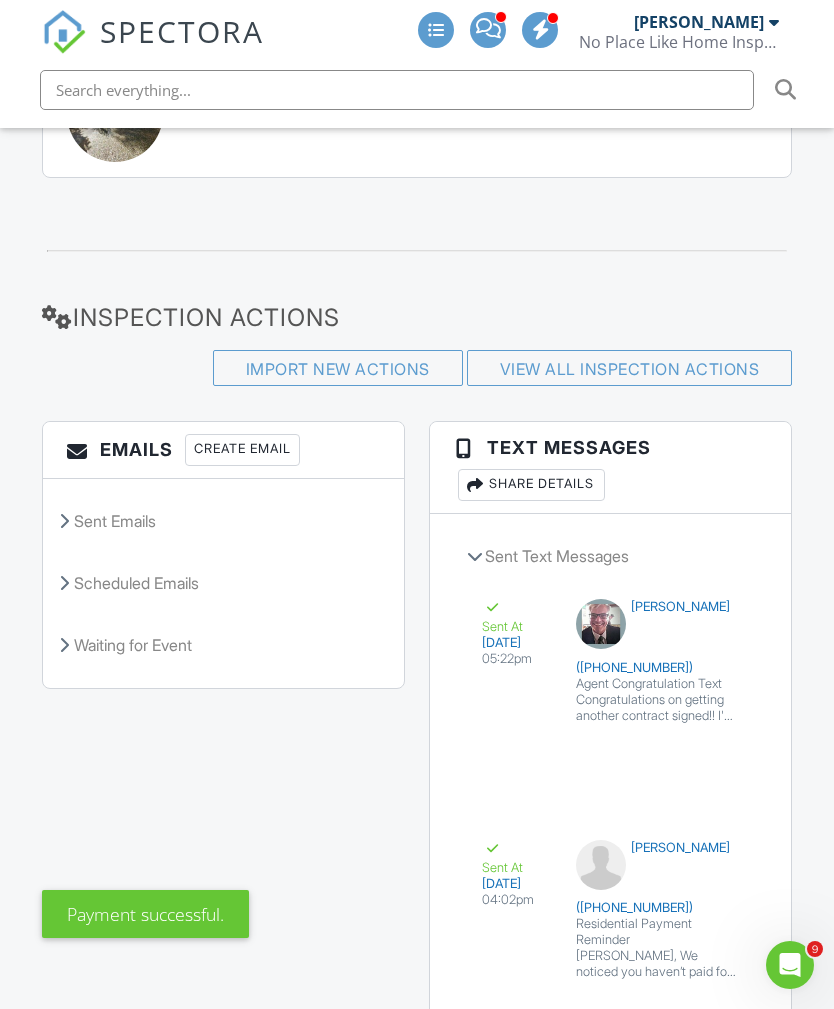scroll, scrollTop: 0, scrollLeft: 0, axis: both 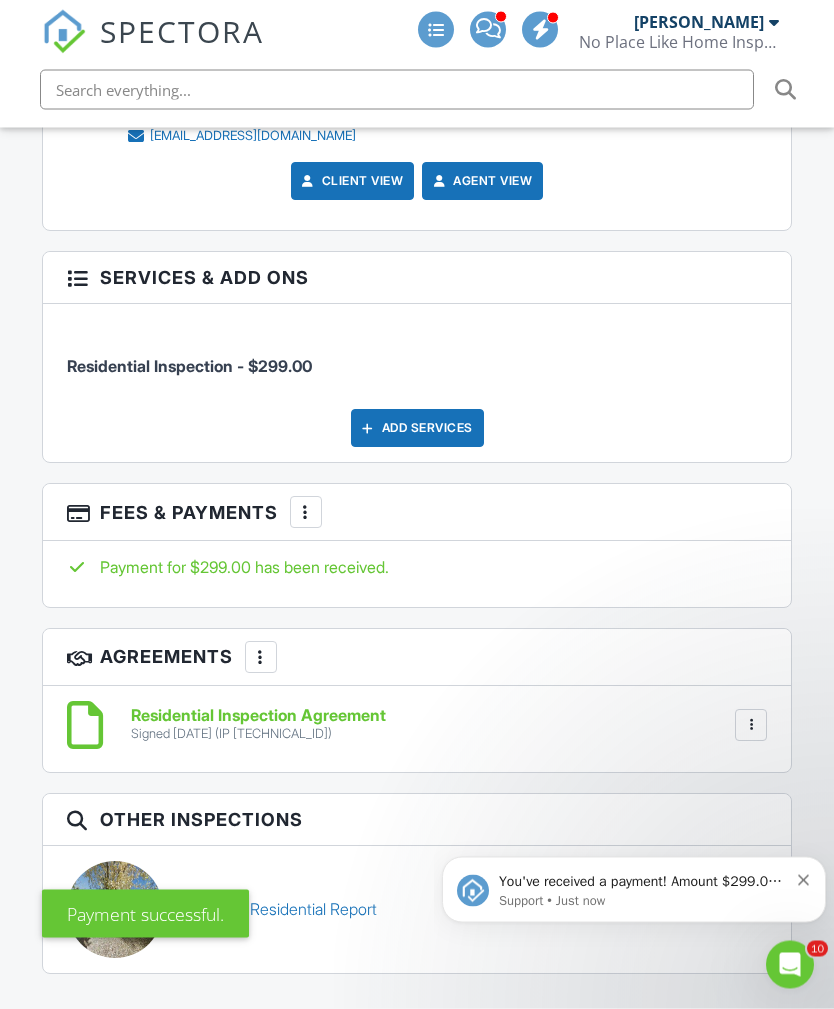 click at bounding box center [804, 877] 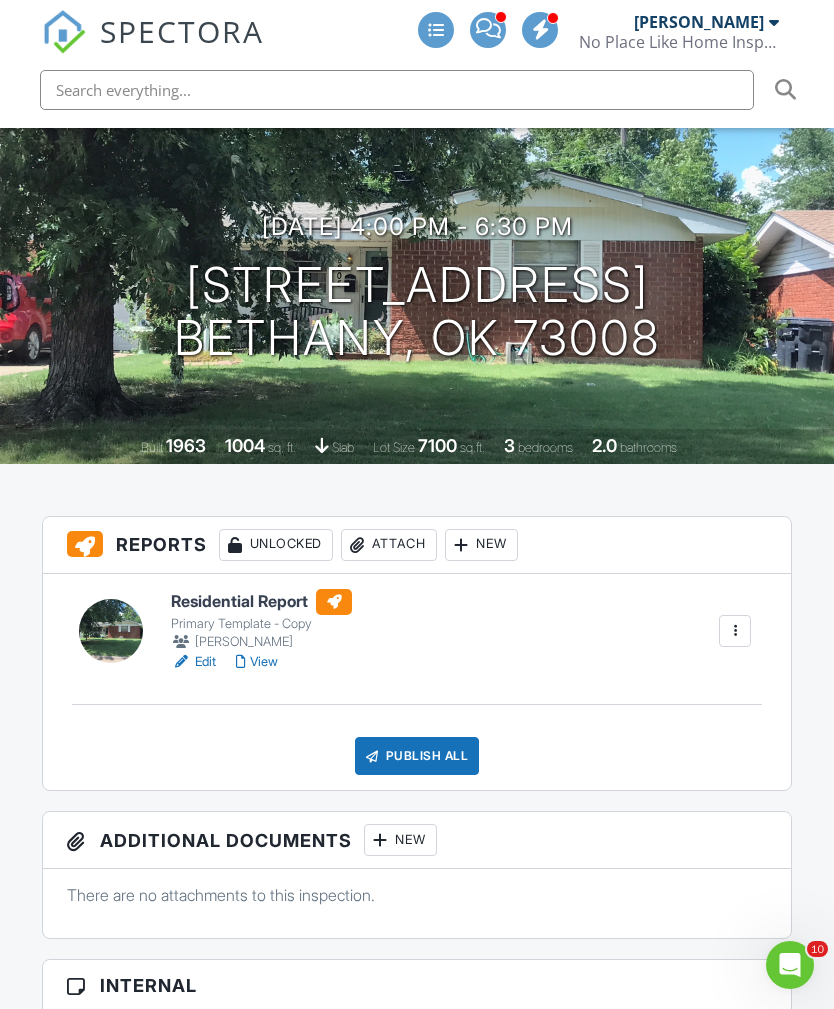 scroll, scrollTop: 209, scrollLeft: 20, axis: both 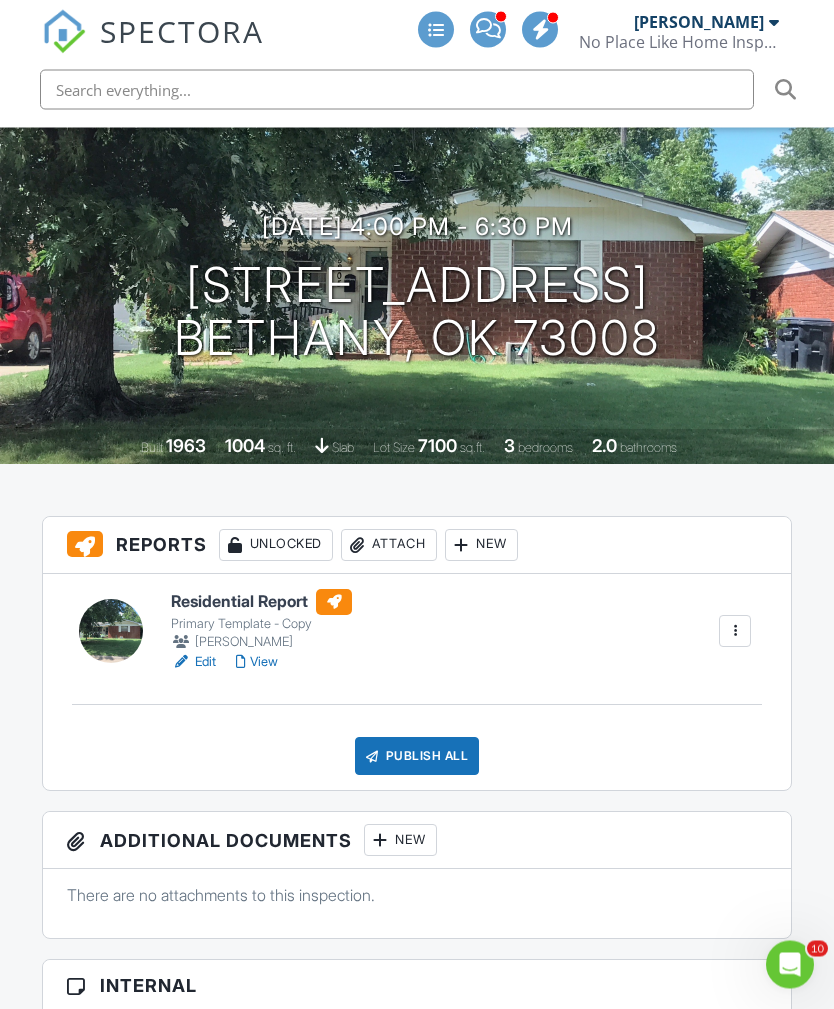 click on "Publish All" at bounding box center (417, 757) 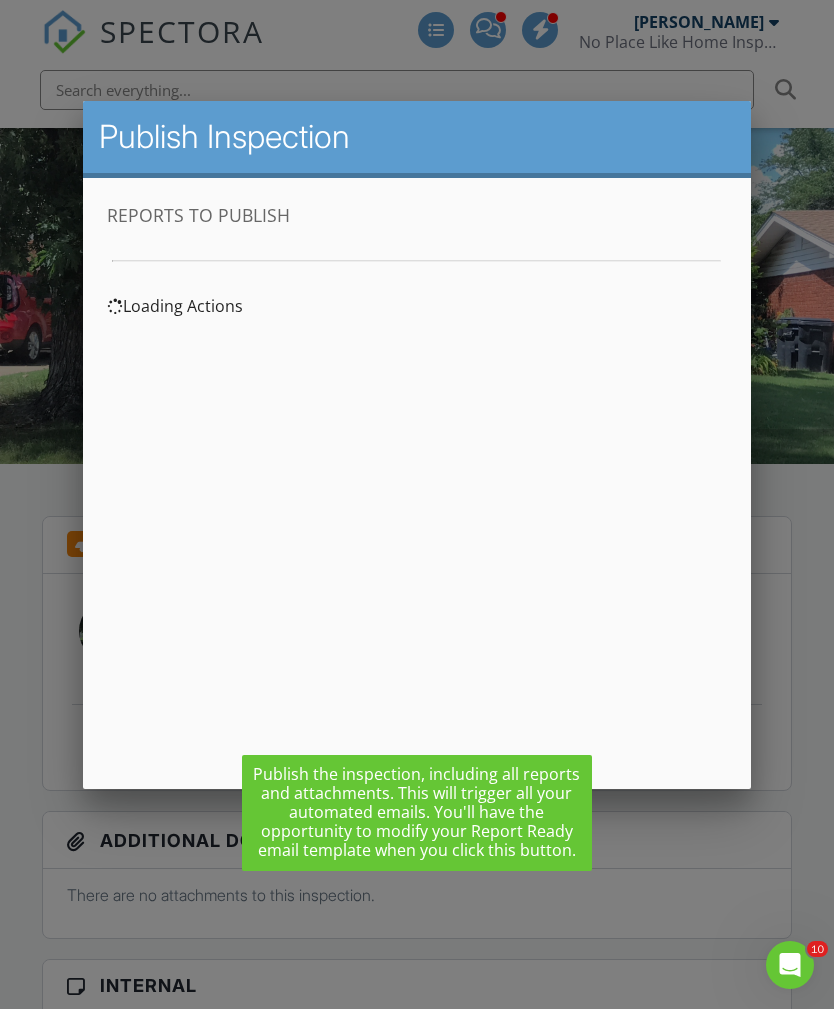 scroll, scrollTop: 0, scrollLeft: 0, axis: both 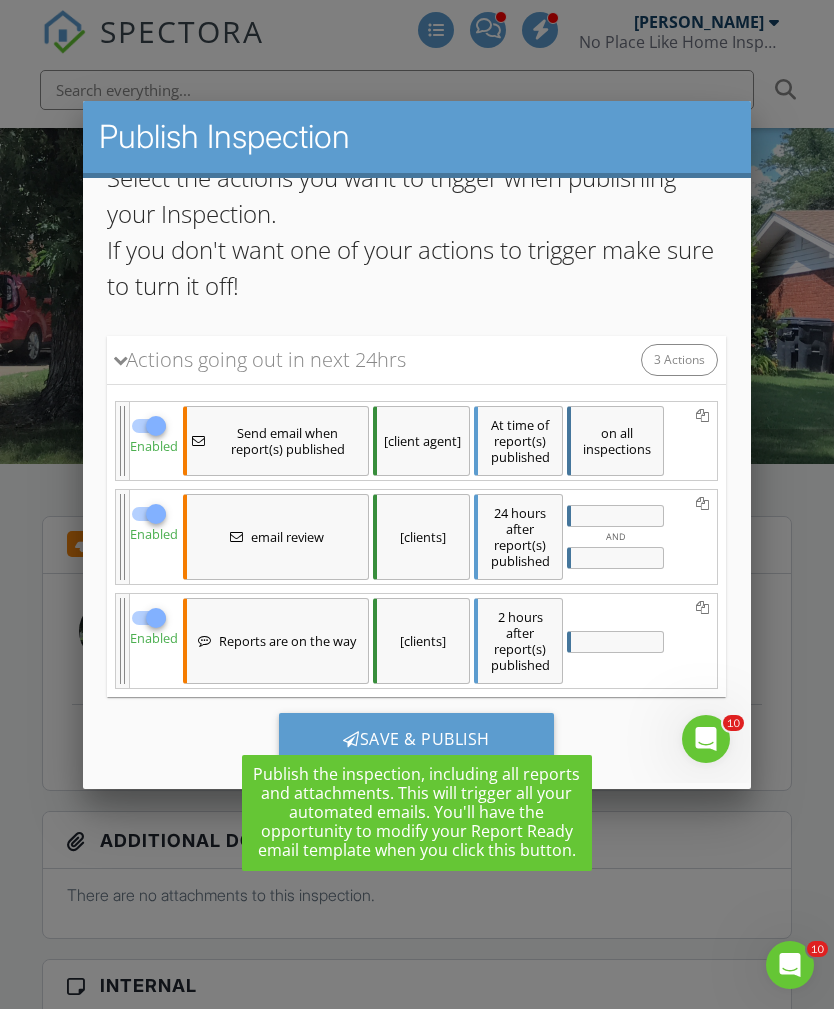 click on "Save & Publish" at bounding box center (416, 739) 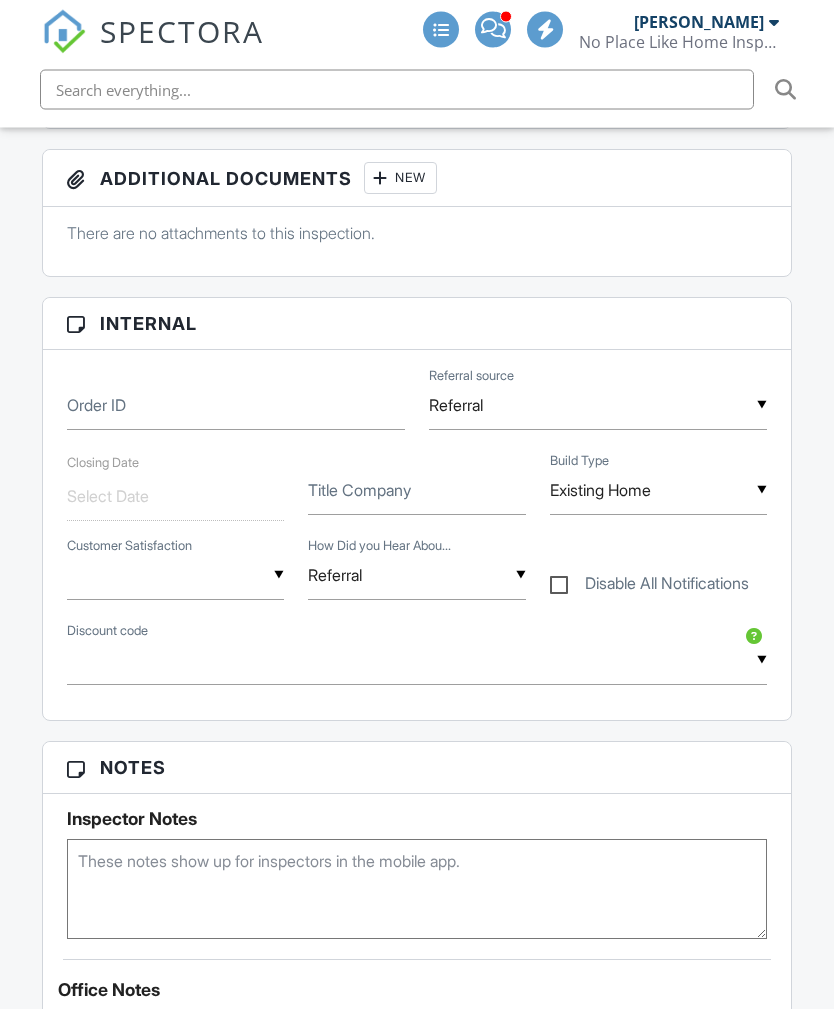 scroll, scrollTop: 872, scrollLeft: 0, axis: vertical 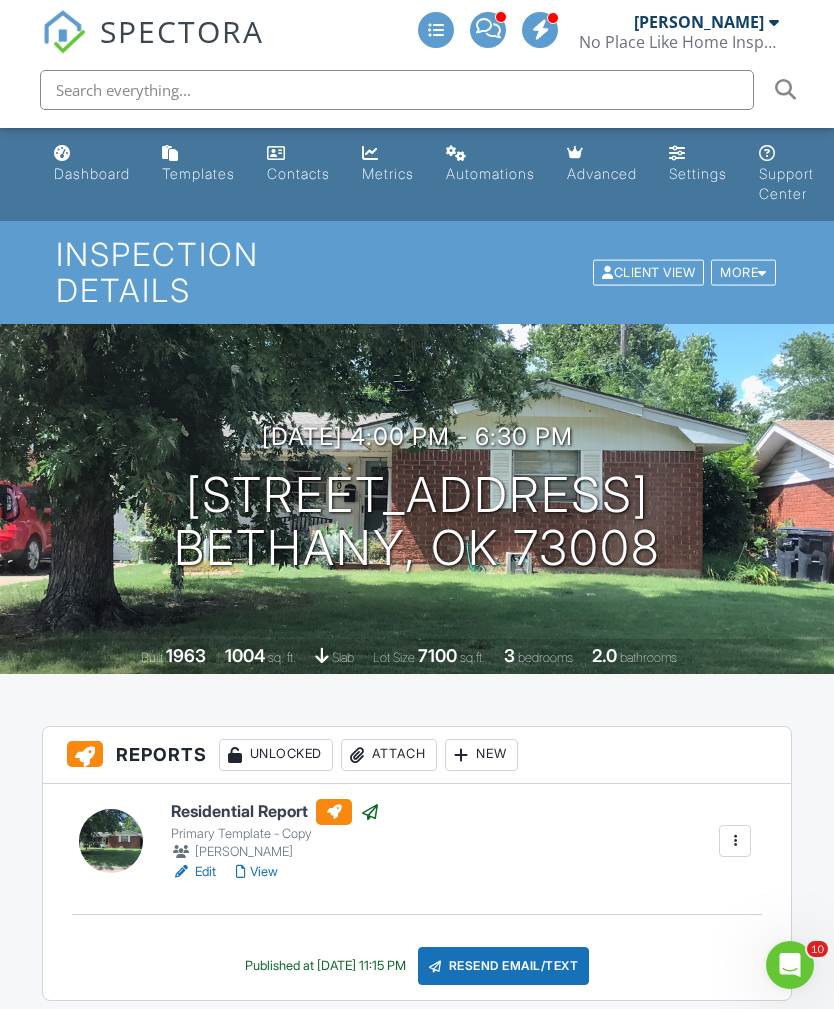click on "Dashboard" at bounding box center [92, 173] 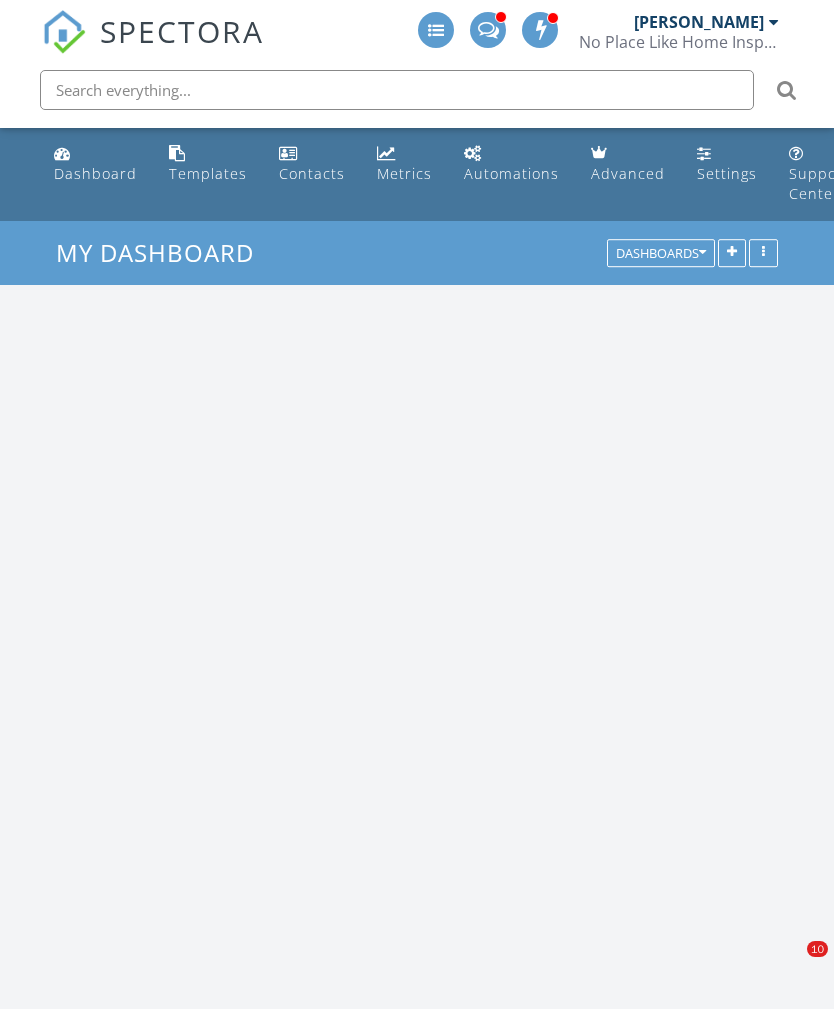 scroll, scrollTop: 0, scrollLeft: 0, axis: both 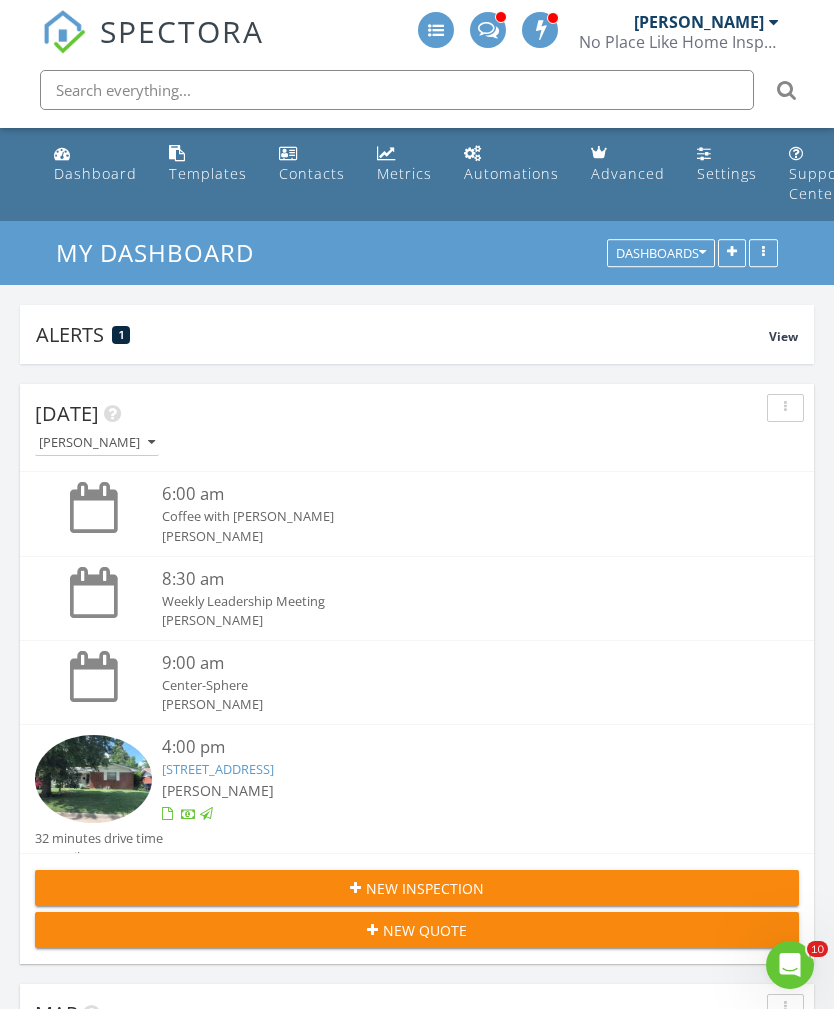 click on "[PERSON_NAME]" at bounding box center (97, 443) 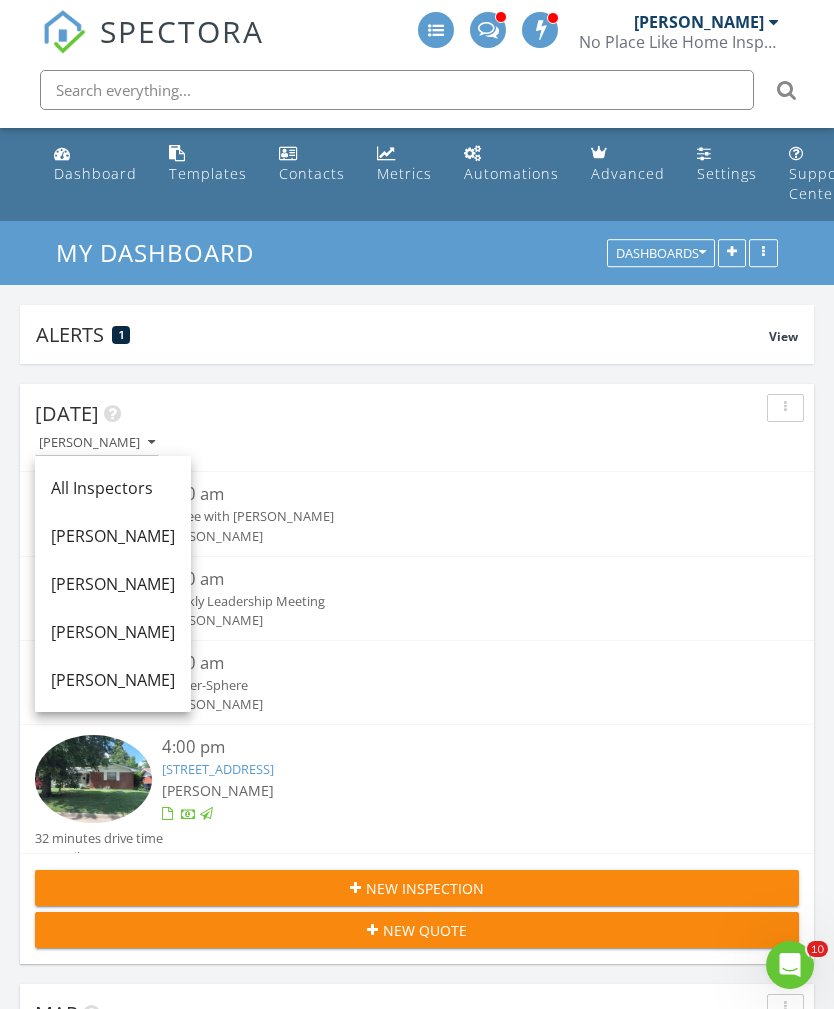 click on "[PERSON_NAME]" at bounding box center [113, 632] 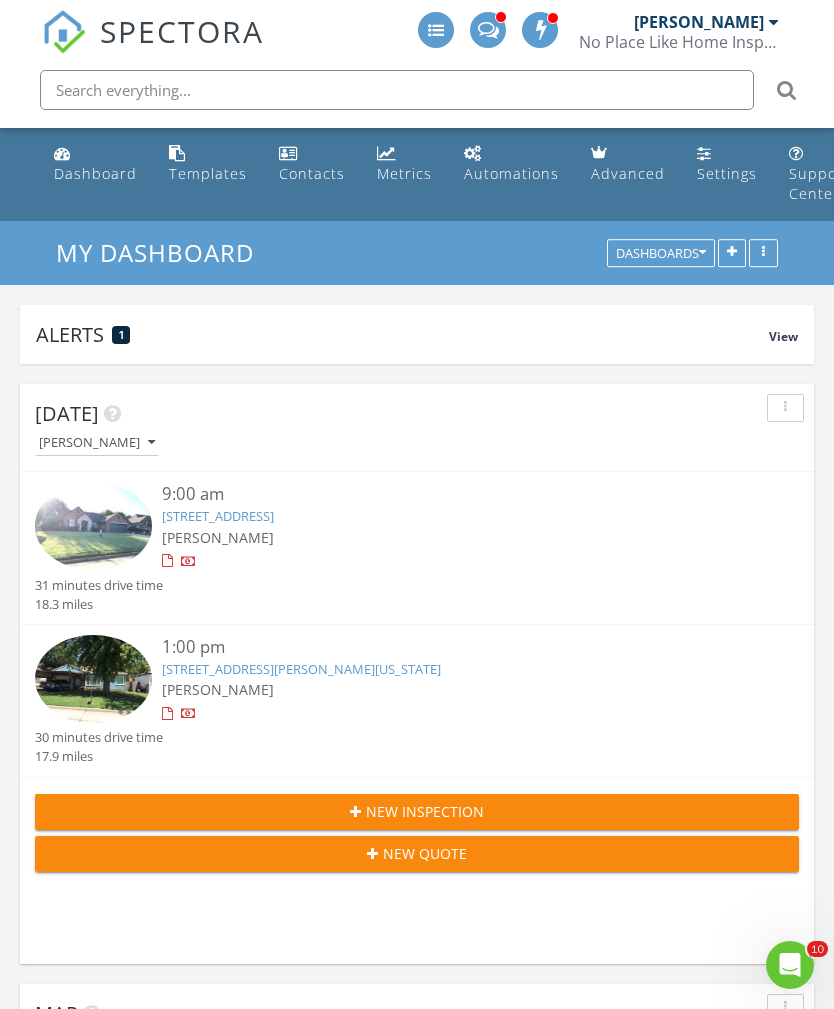 click on "3025 Cashion Pl, Oklahoma City, OK 73112" at bounding box center (301, 669) 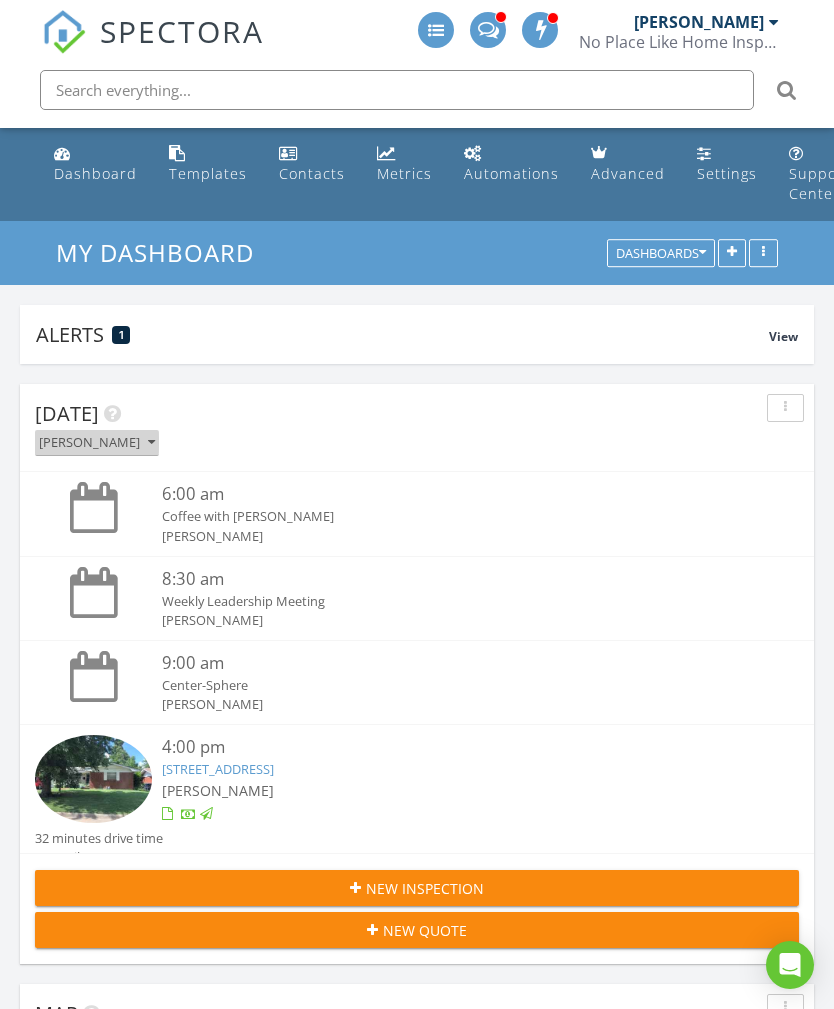 scroll, scrollTop: 0, scrollLeft: 0, axis: both 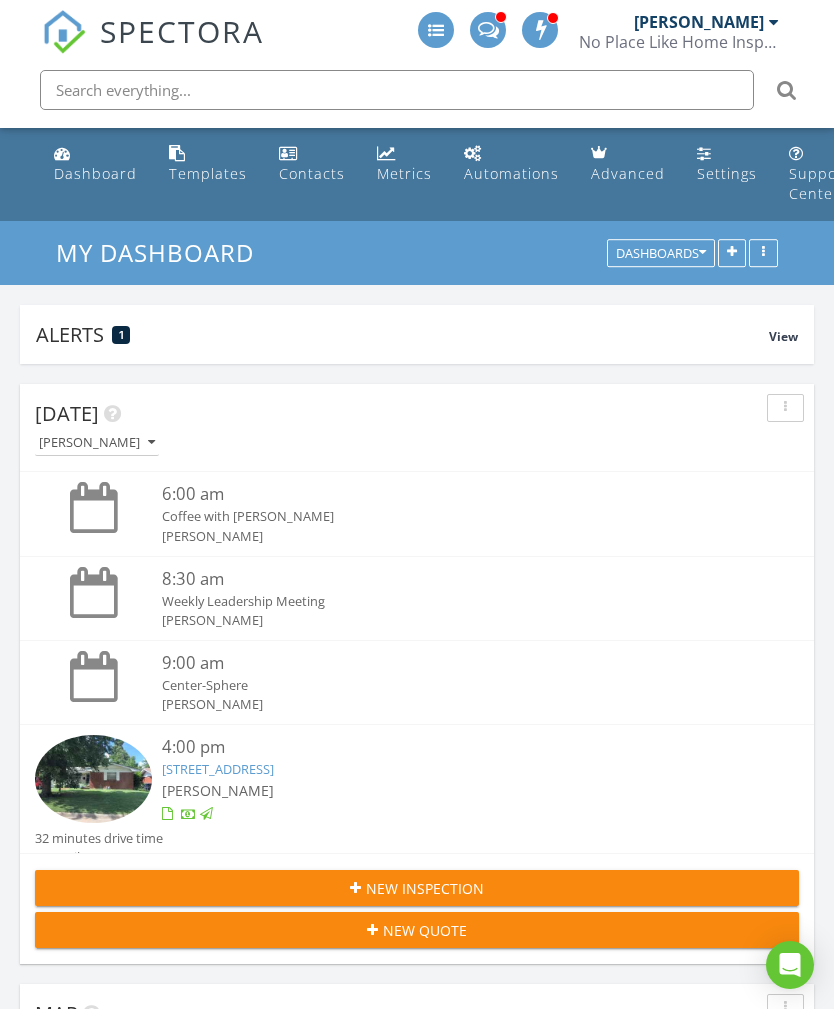 click on "[PERSON_NAME]" at bounding box center [97, 443] 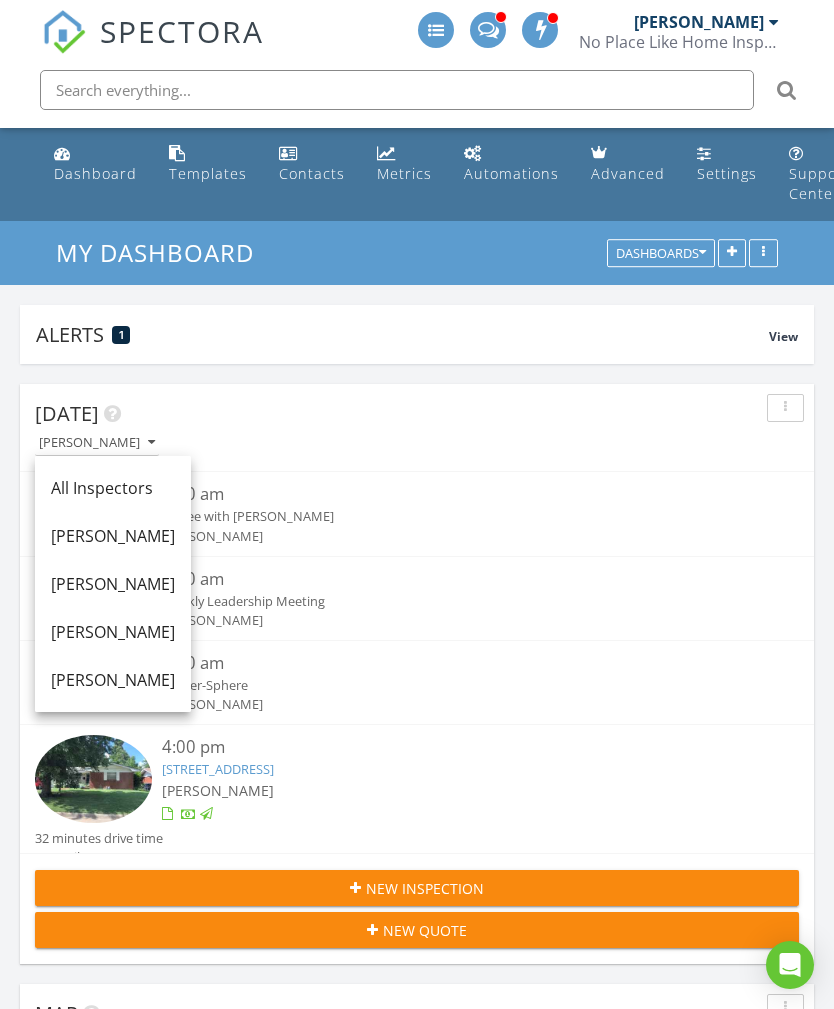 click on "[PERSON_NAME]" at bounding box center (113, 632) 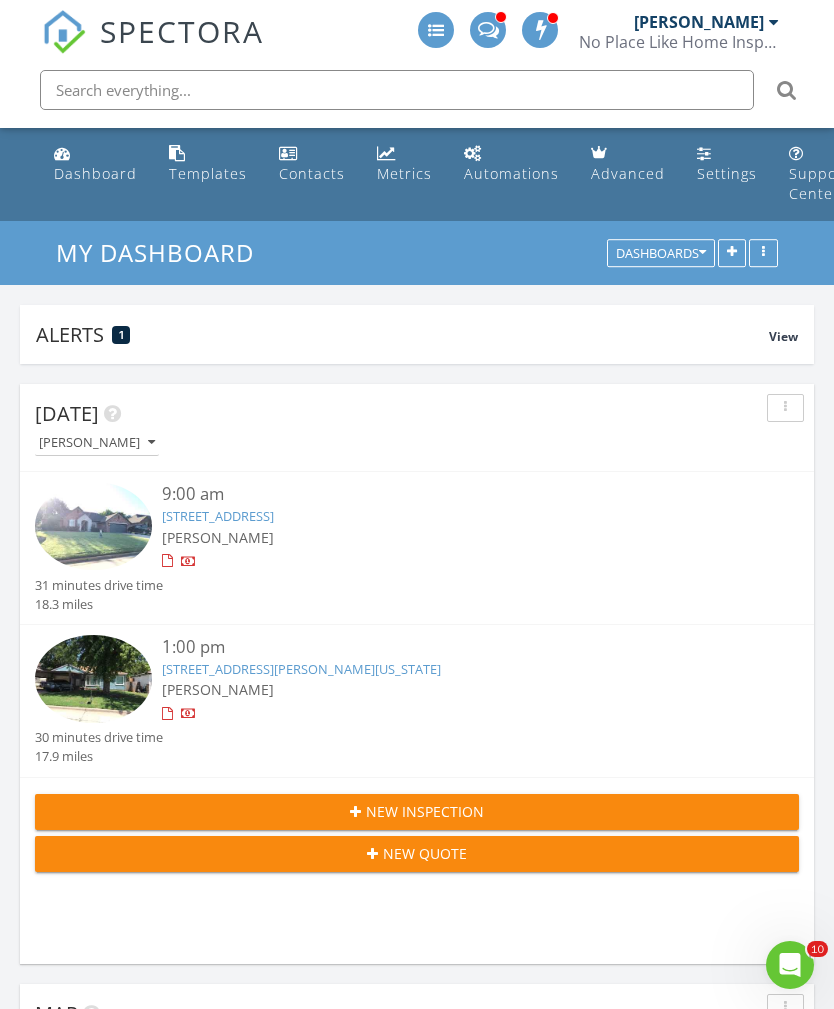 scroll, scrollTop: 0, scrollLeft: 0, axis: both 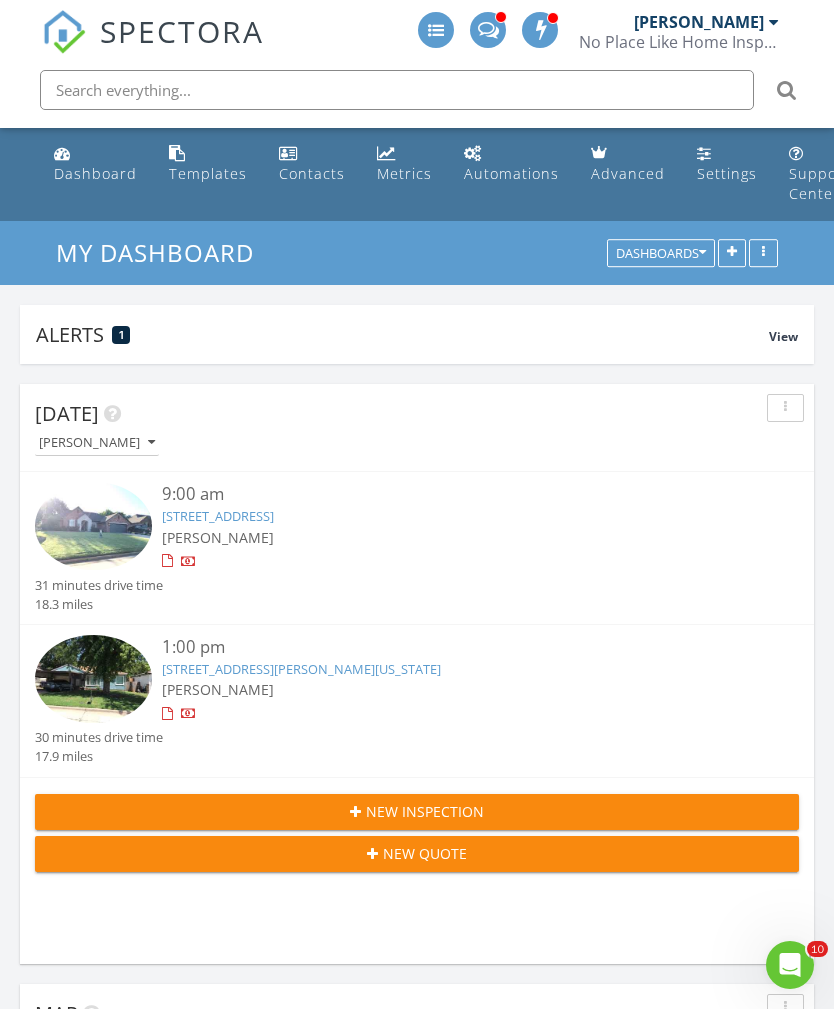 click on "[STREET_ADDRESS]" at bounding box center [218, 516] 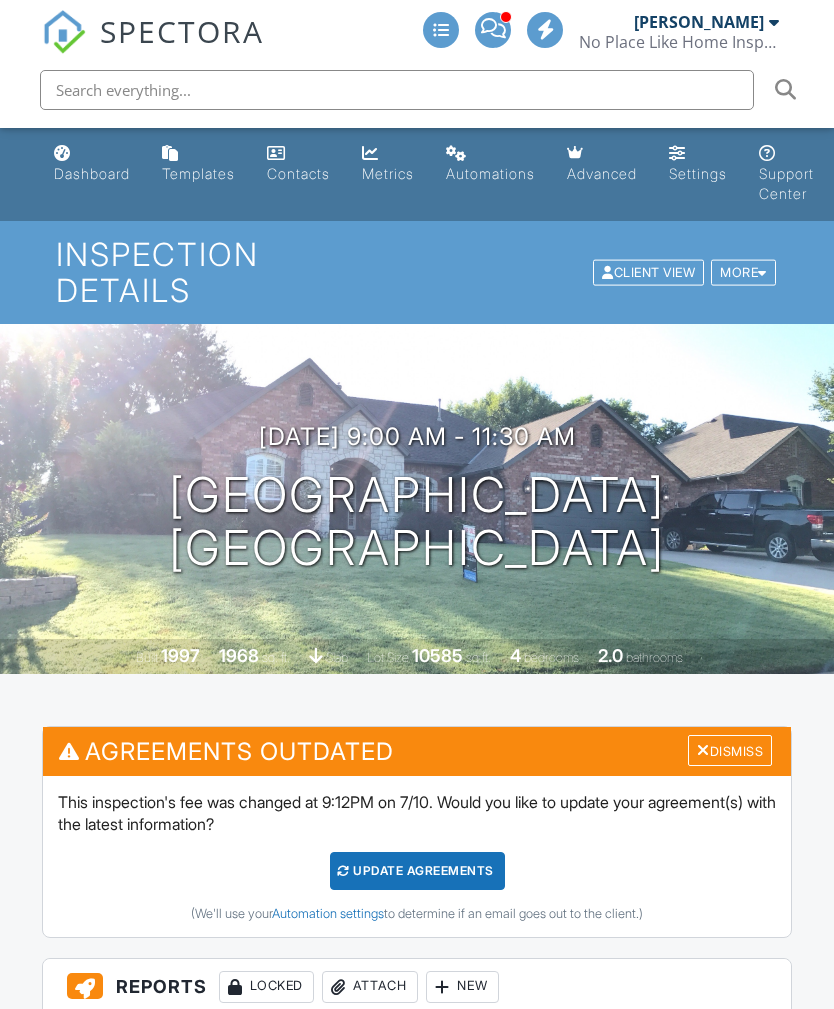 scroll, scrollTop: 0, scrollLeft: 0, axis: both 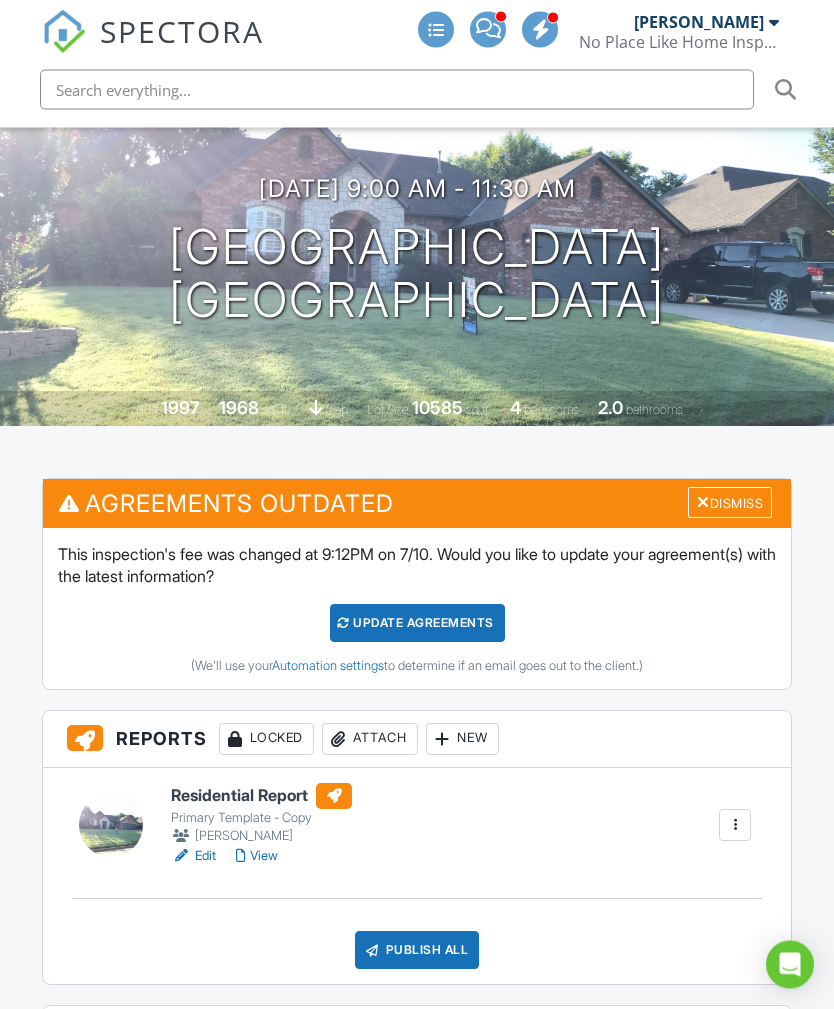 click on "View" at bounding box center [257, 857] 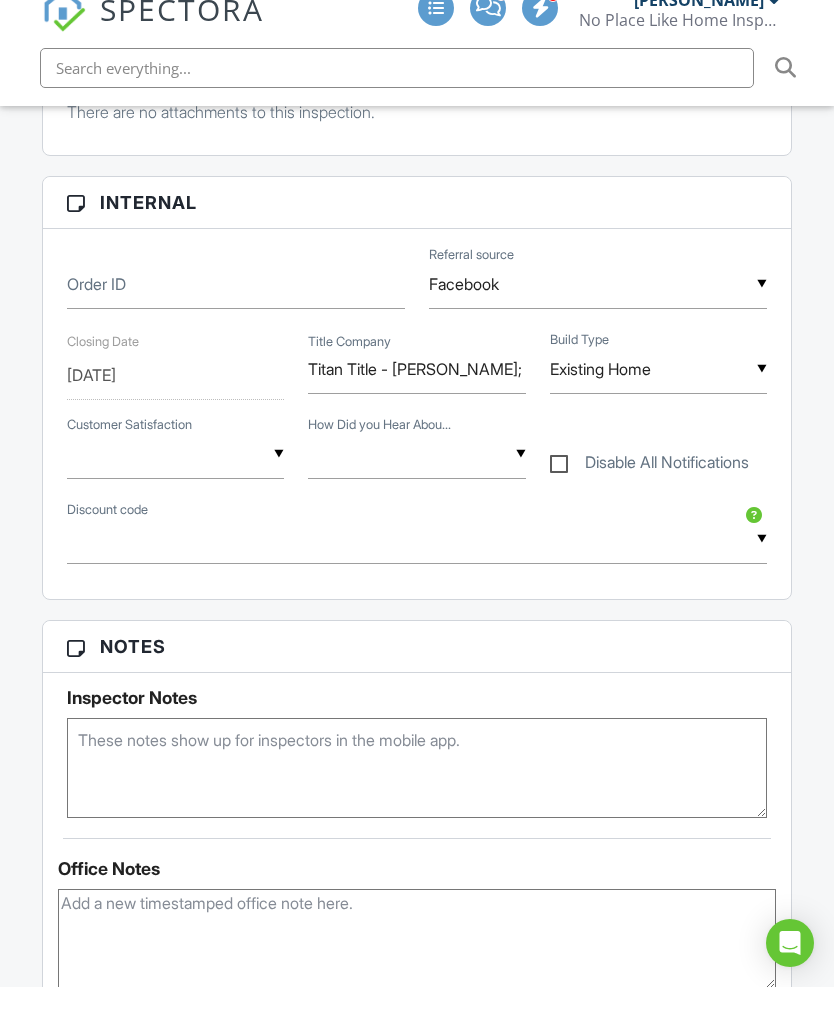 scroll, scrollTop: 991, scrollLeft: 0, axis: vertical 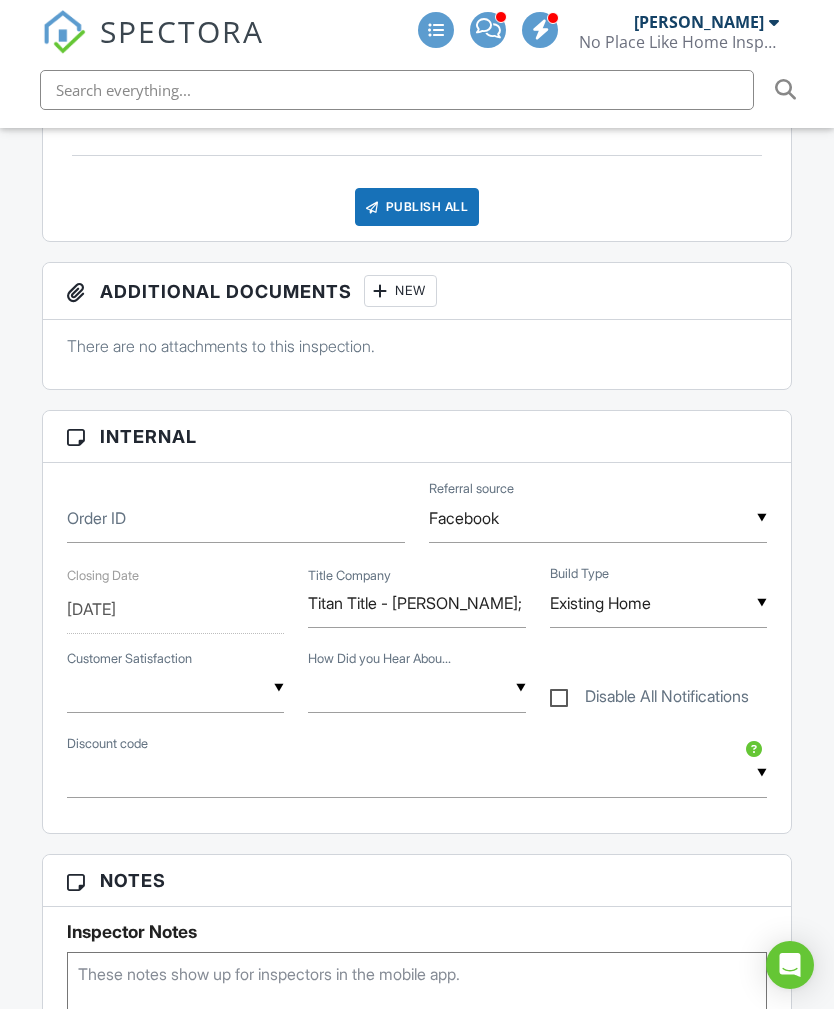 click at bounding box center [417, 688] 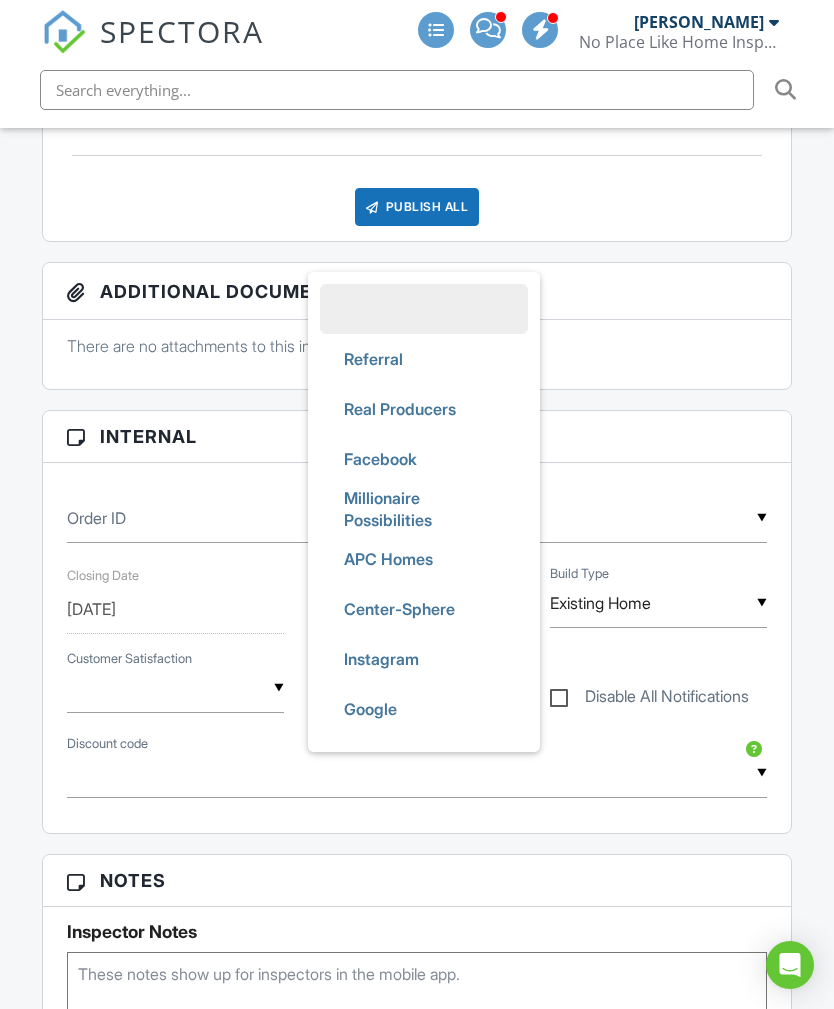 click on "Facebook" at bounding box center [424, 459] 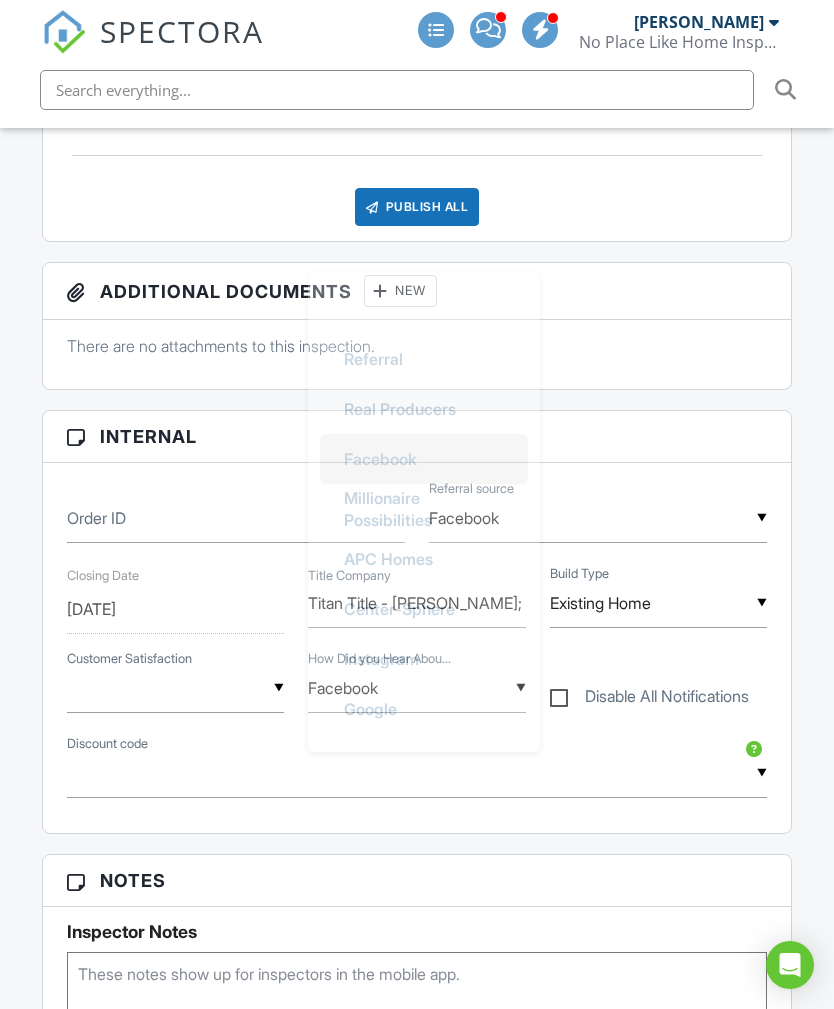 scroll, scrollTop: 162, scrollLeft: 0, axis: vertical 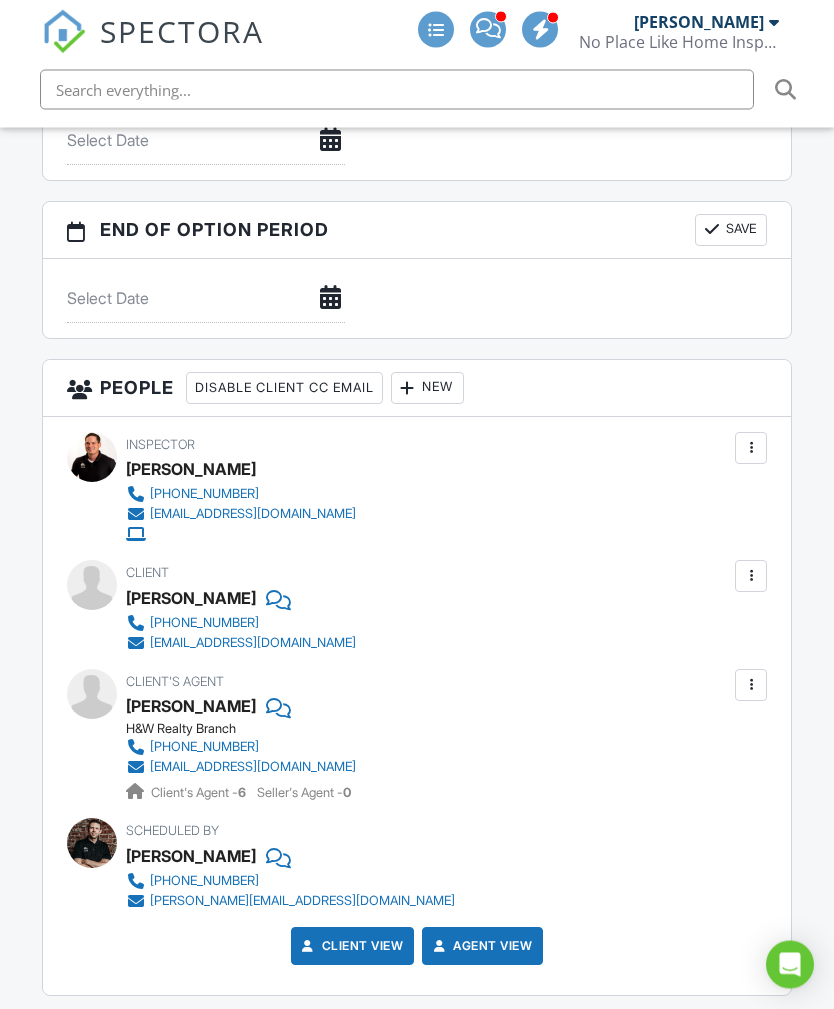 click at bounding box center (751, 686) 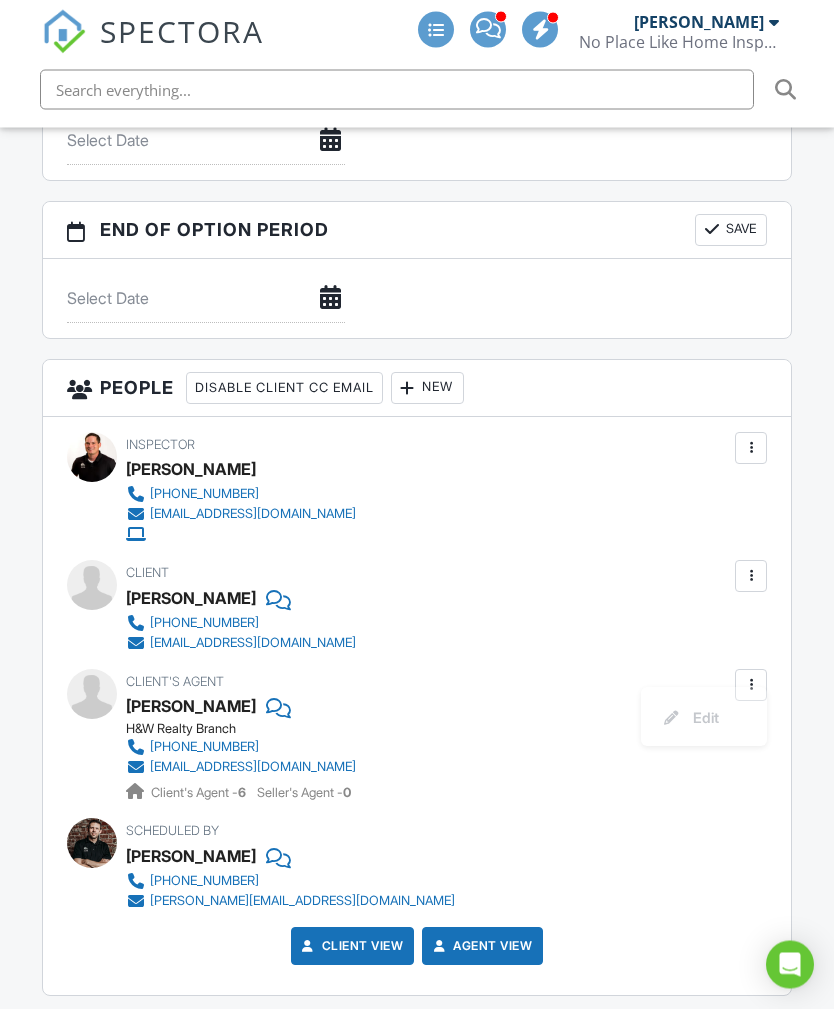 scroll, scrollTop: 2388, scrollLeft: 0, axis: vertical 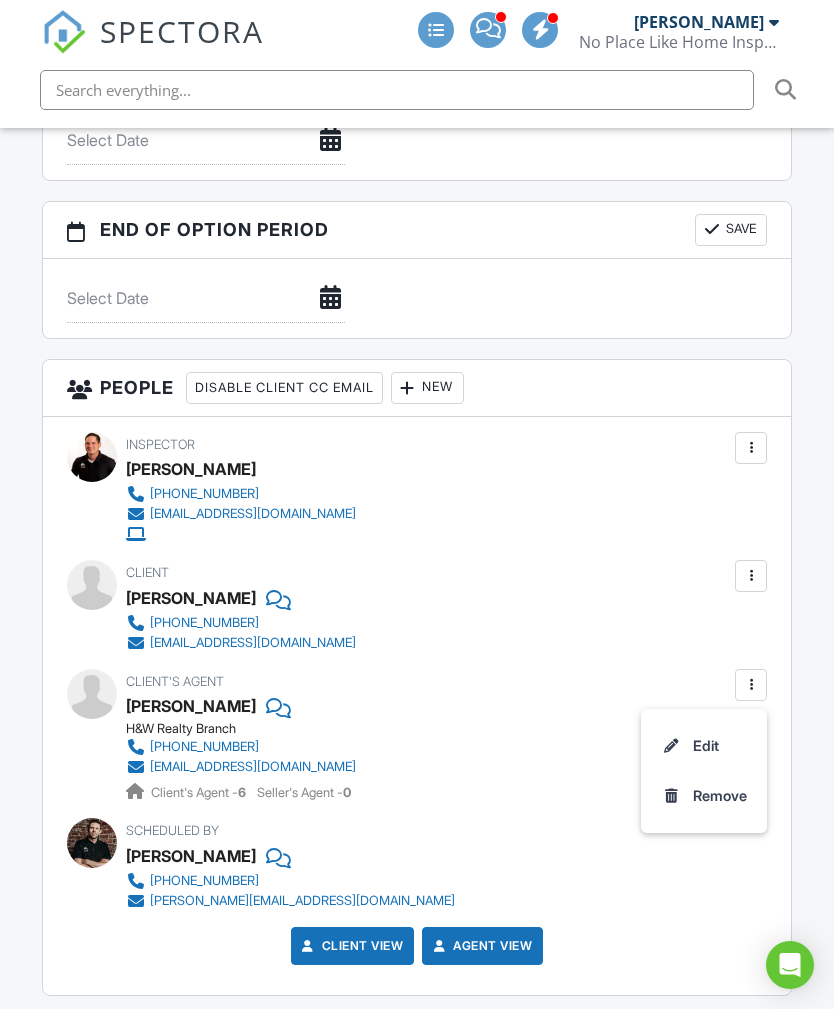 click on "Edit" at bounding box center (704, 746) 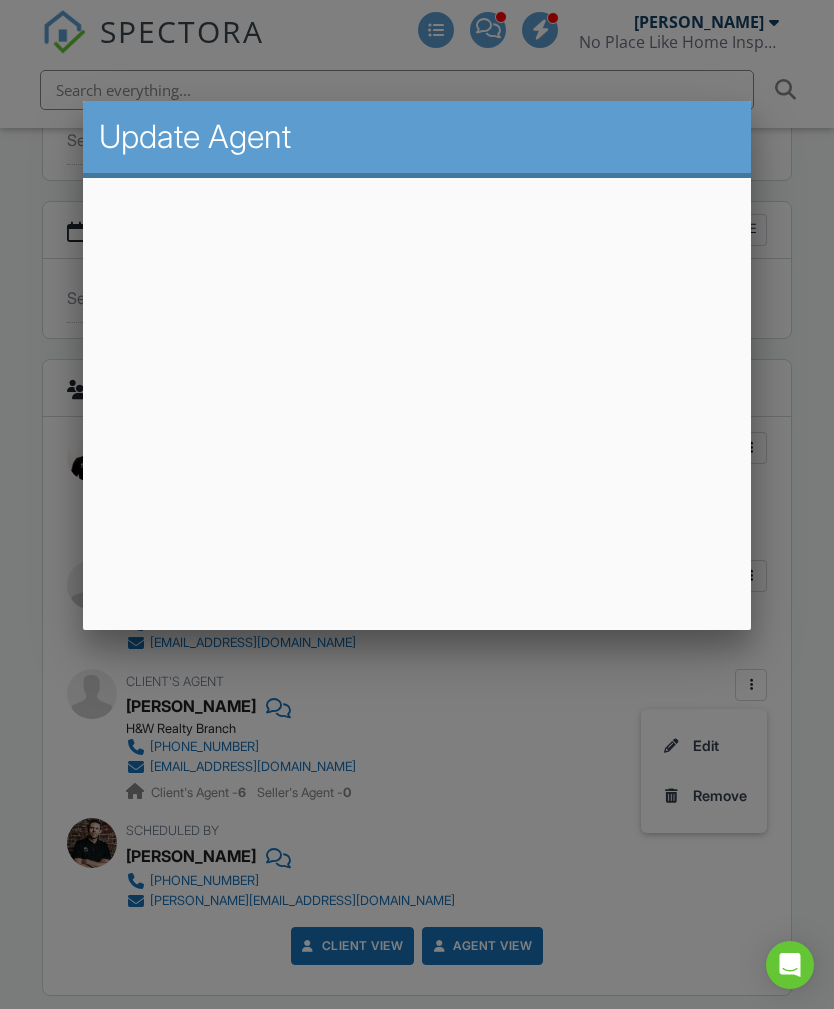 click at bounding box center [417, 530] 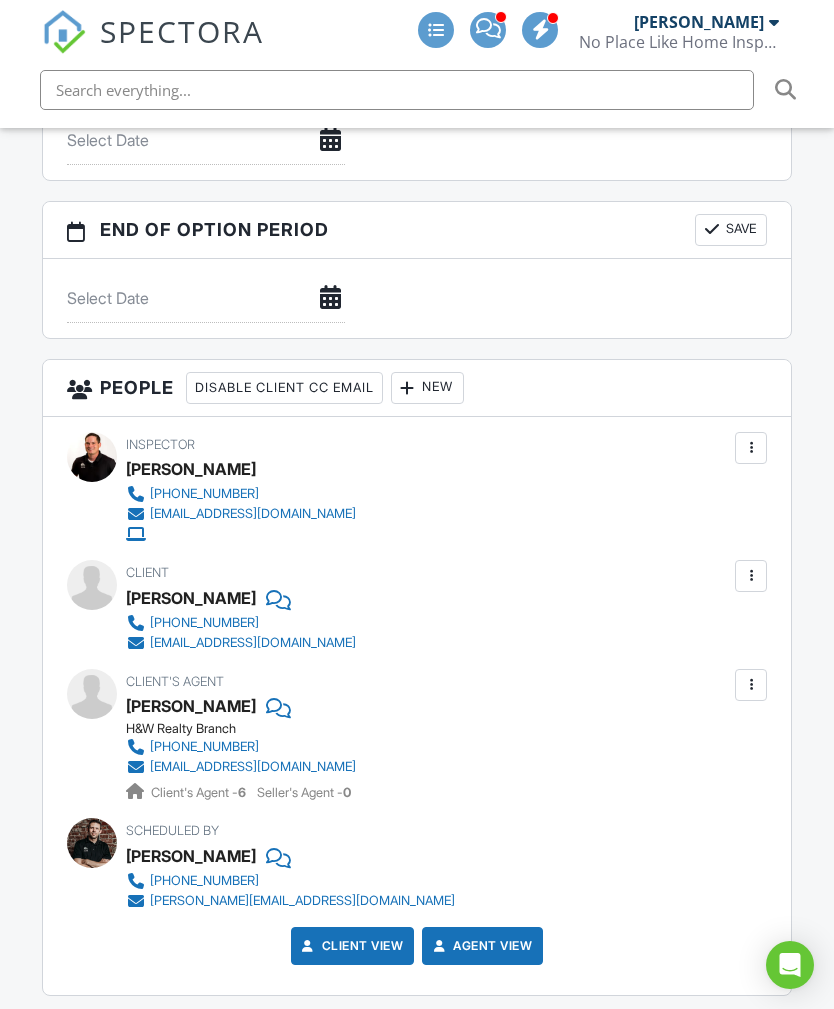 click at bounding box center [751, 685] 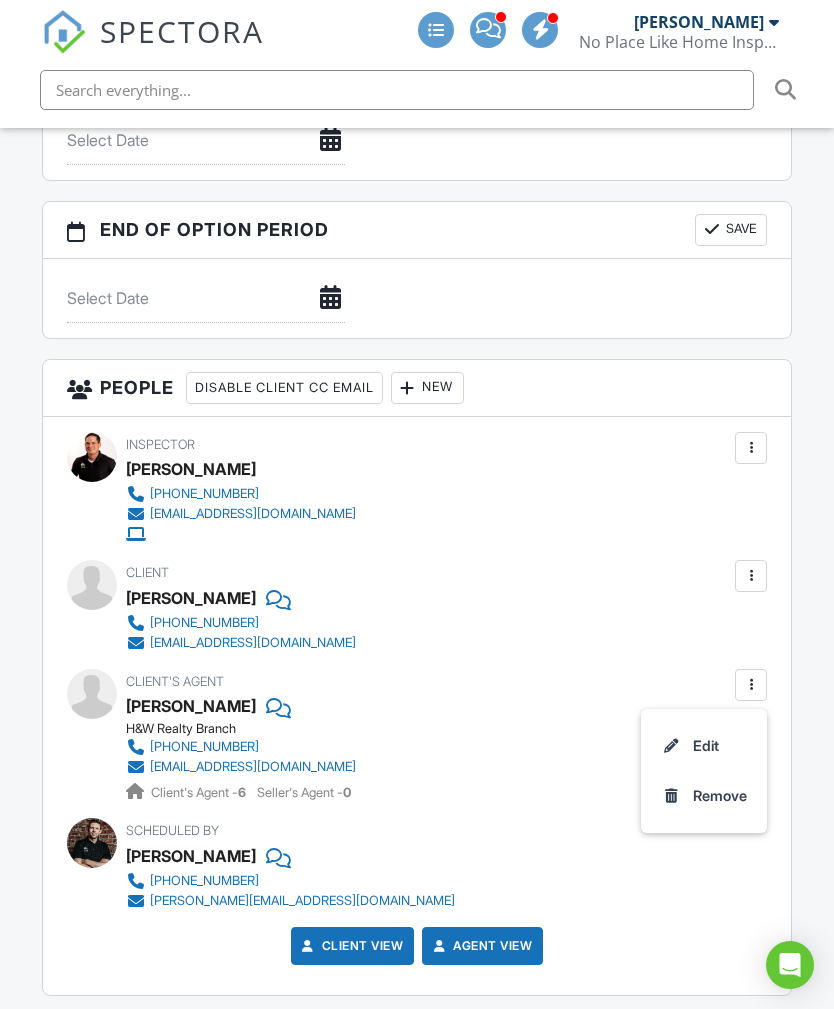 click on "Edit" at bounding box center [704, 746] 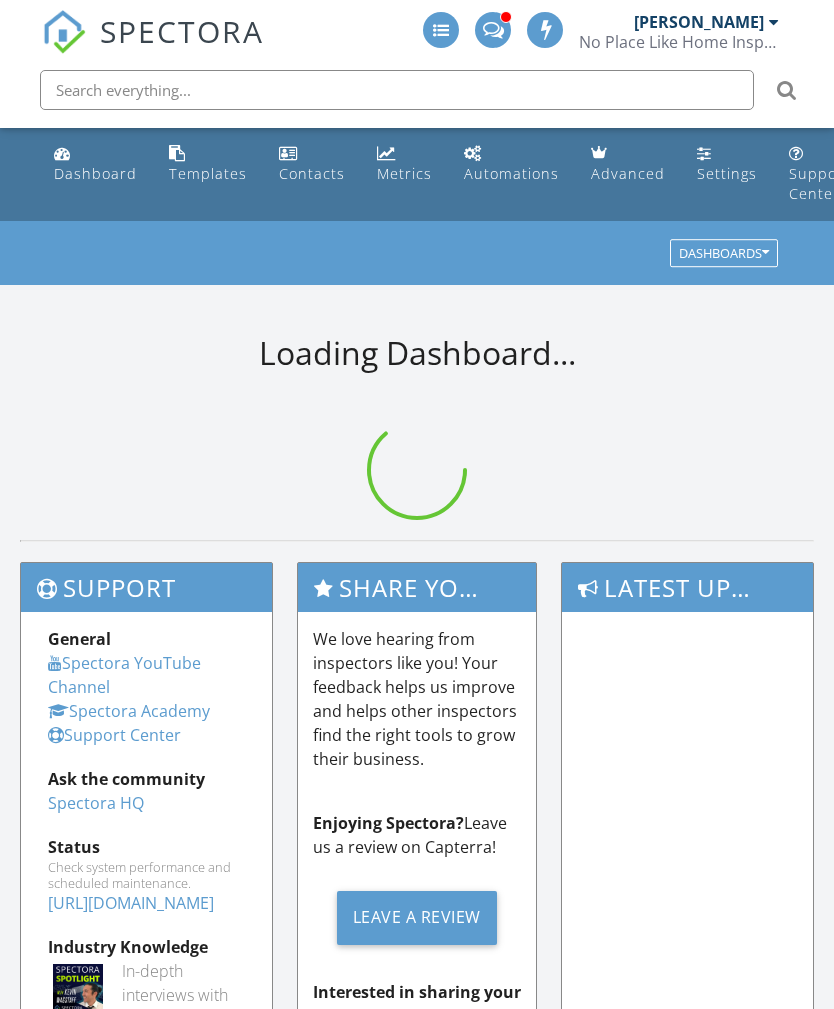 scroll, scrollTop: 0, scrollLeft: 0, axis: both 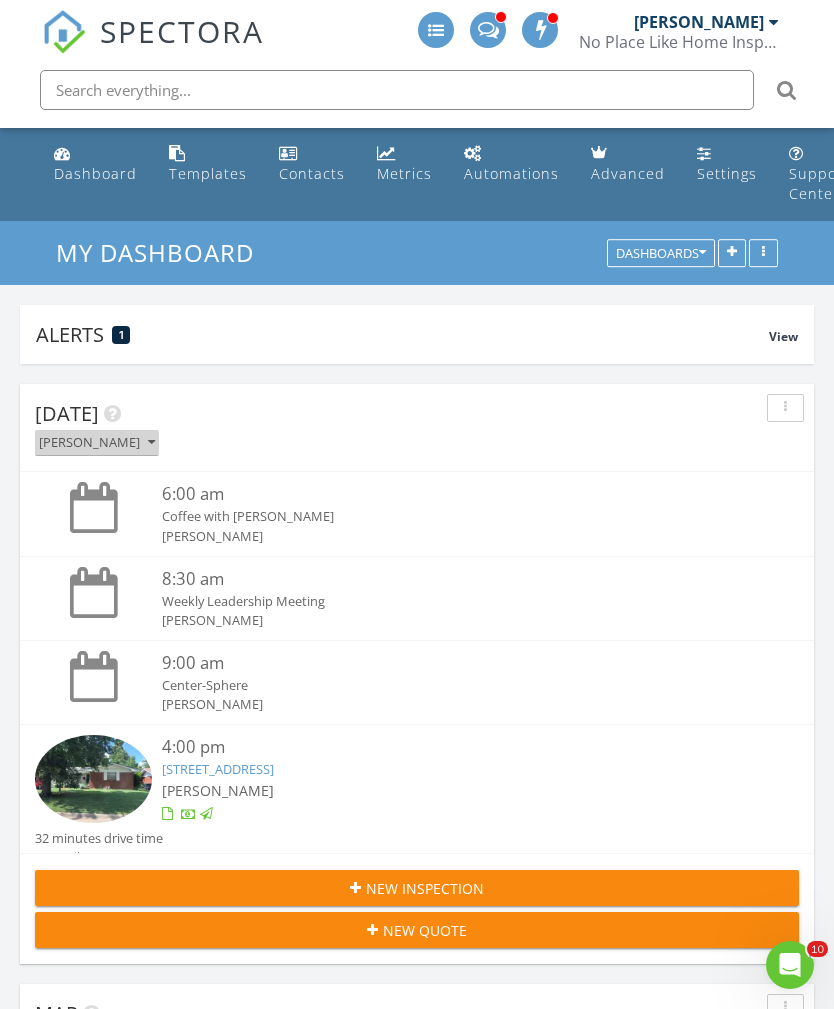 click on "[PERSON_NAME]" at bounding box center [97, 443] 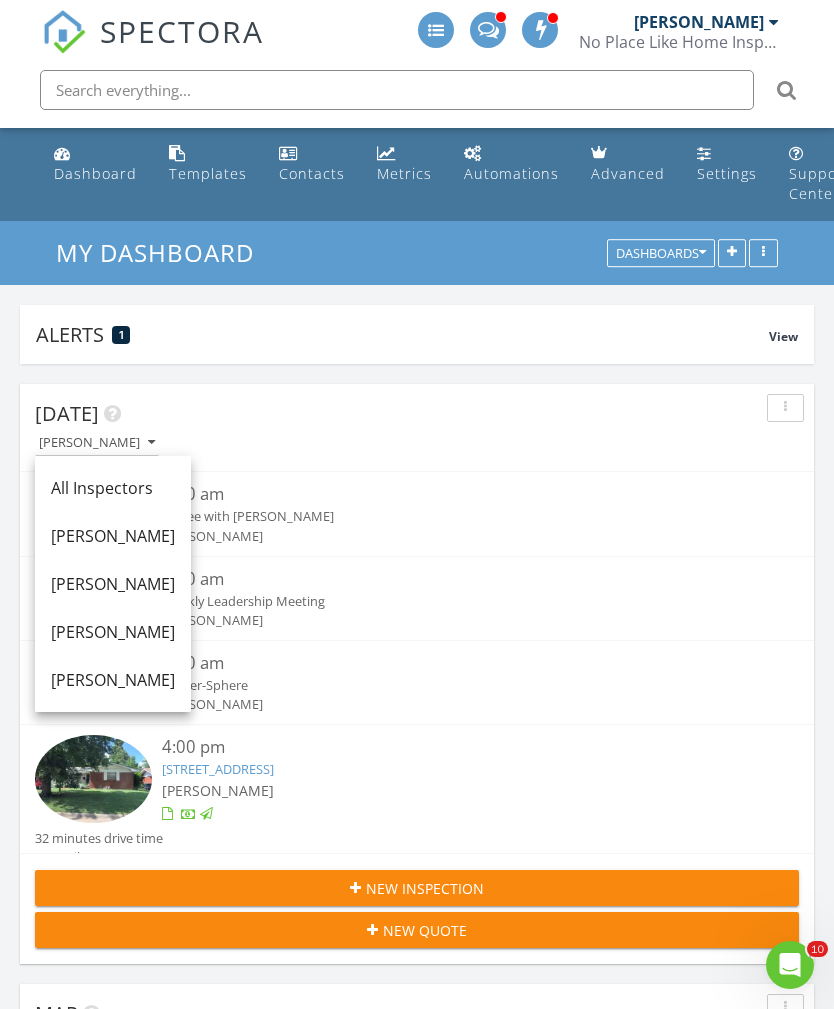 click on "[PERSON_NAME]" at bounding box center [113, 632] 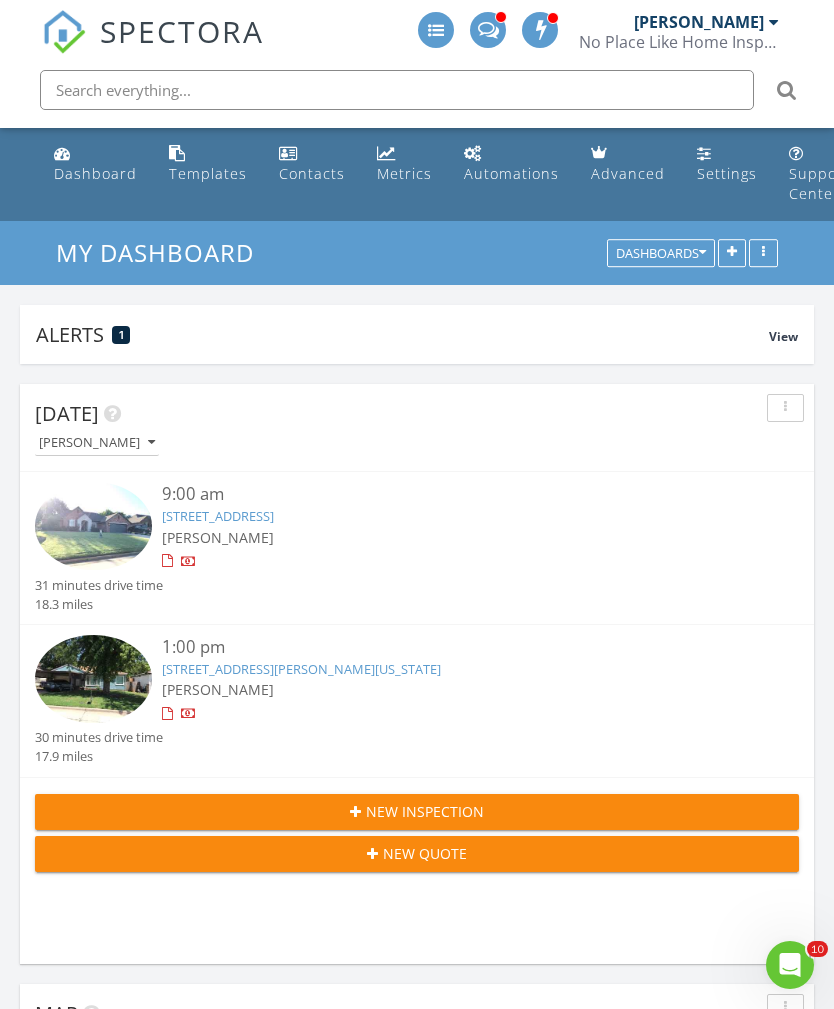 click on "[STREET_ADDRESS][PERSON_NAME][US_STATE]" at bounding box center [301, 669] 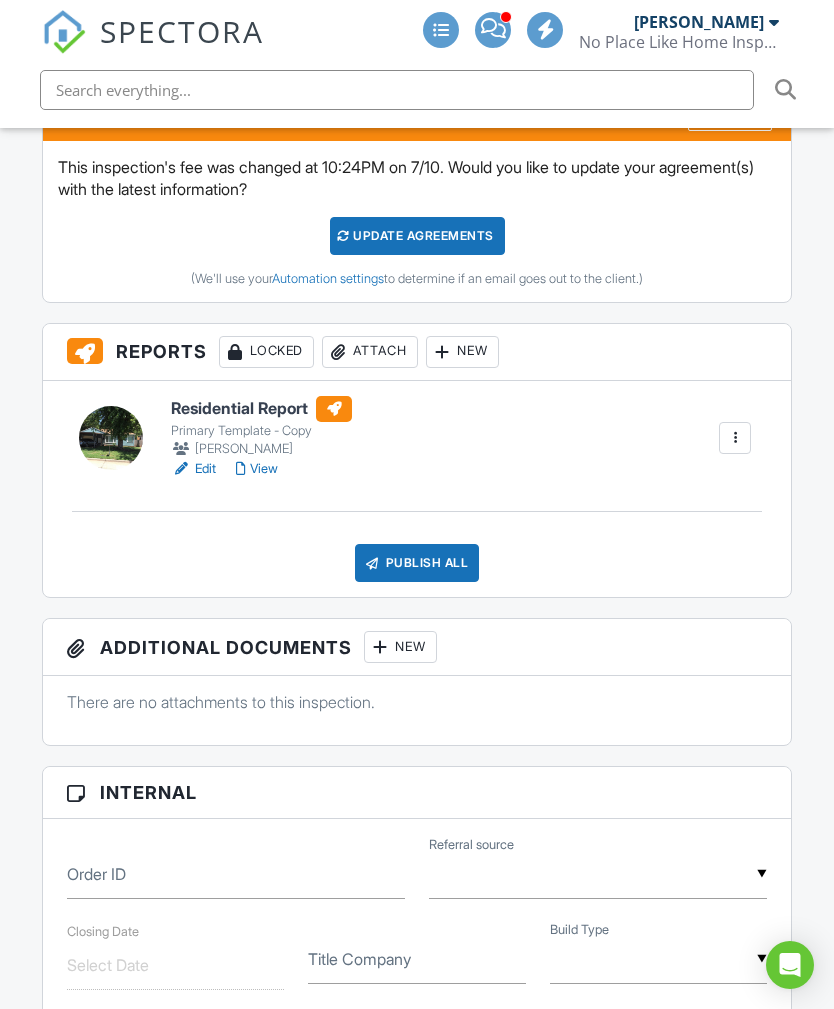 scroll, scrollTop: 0, scrollLeft: 0, axis: both 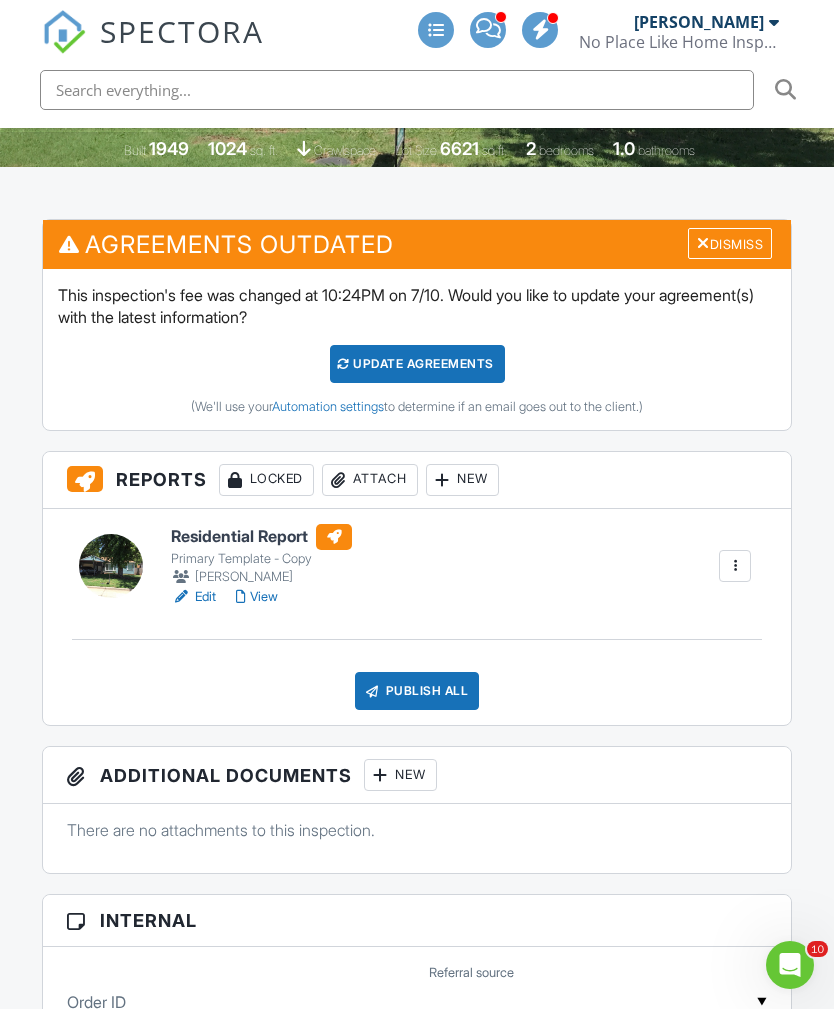 click on "View" at bounding box center [257, 597] 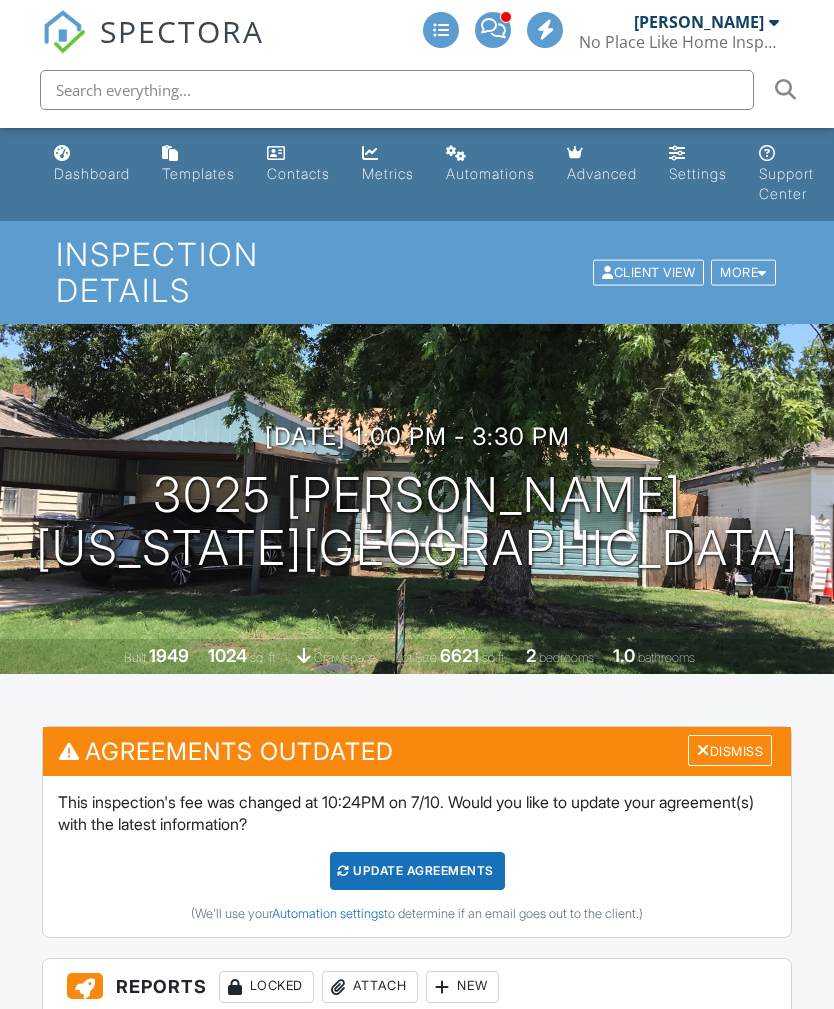scroll, scrollTop: 531, scrollLeft: 0, axis: vertical 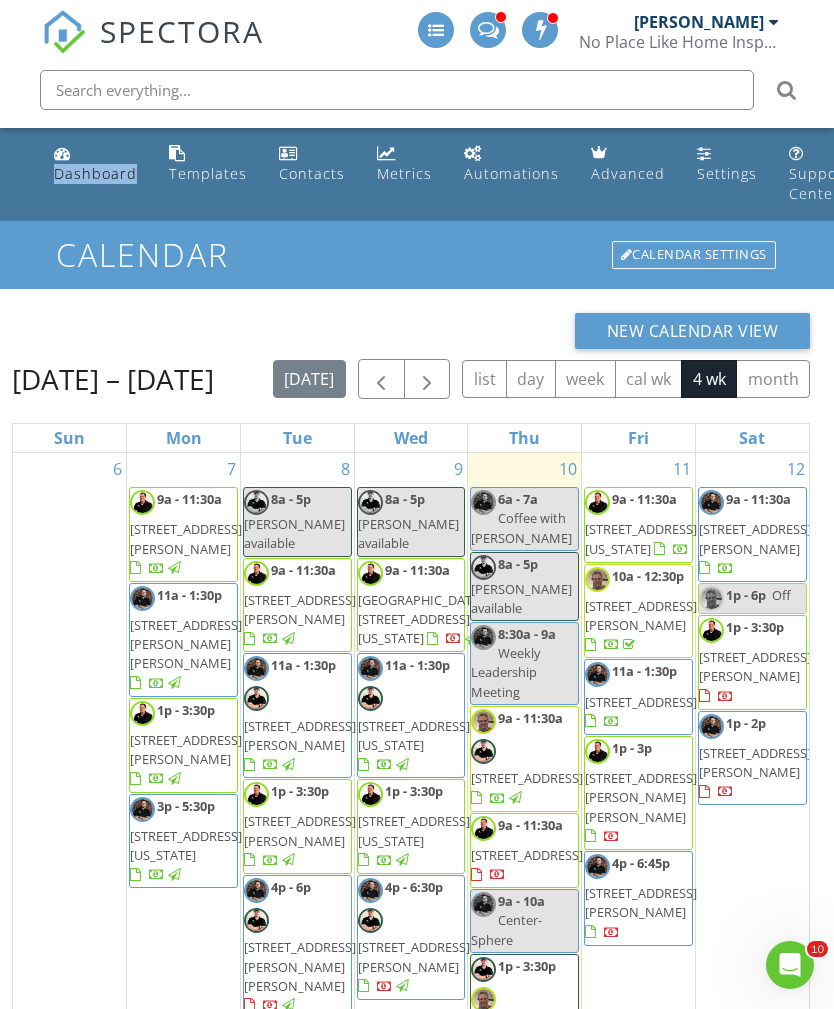 click on "Calendar" at bounding box center (417, 254) 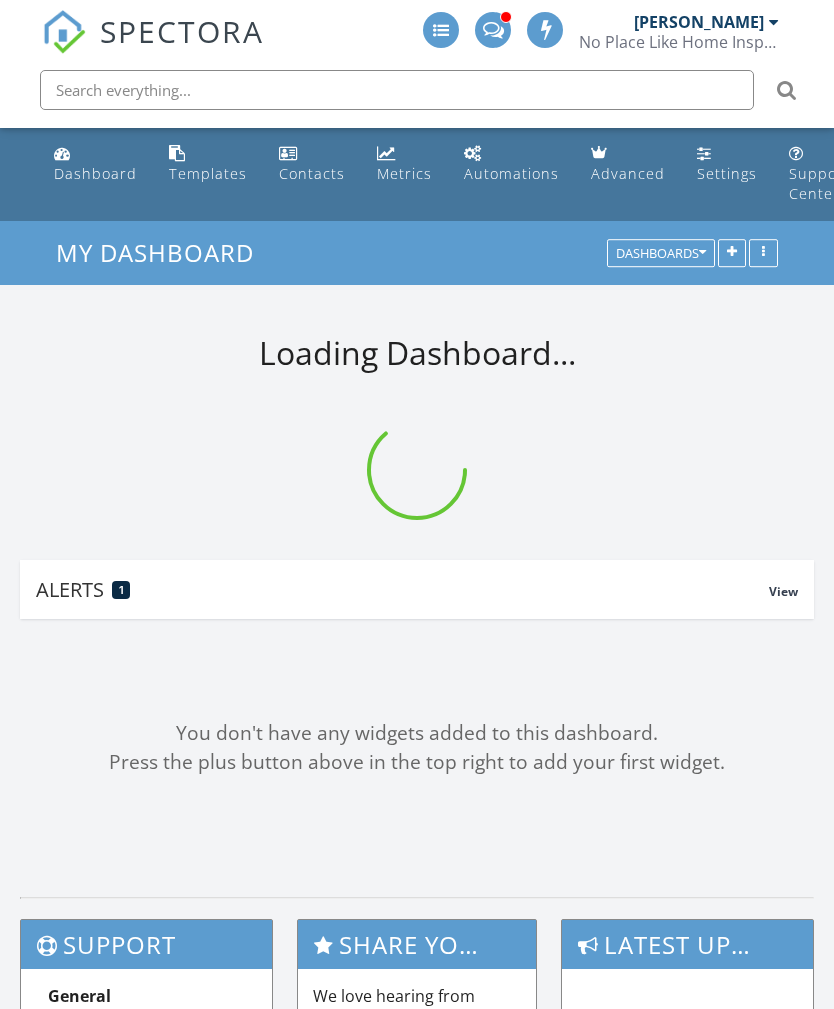 scroll, scrollTop: 0, scrollLeft: 0, axis: both 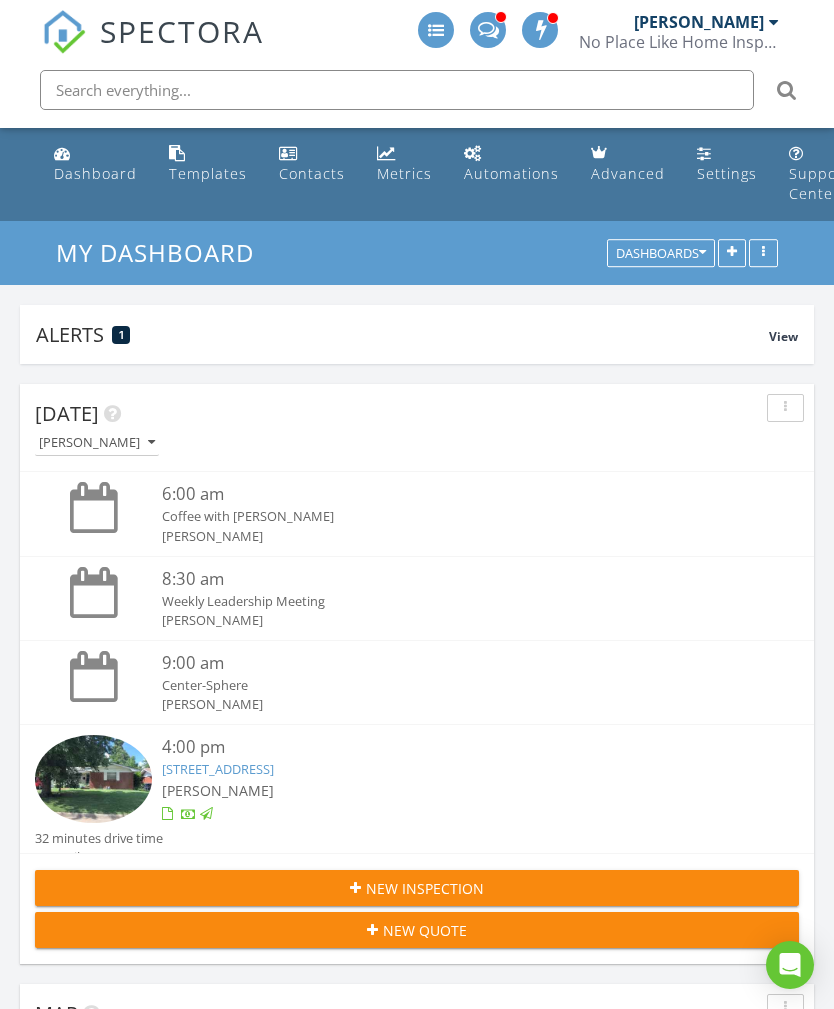 click on "[PERSON_NAME]" at bounding box center [97, 443] 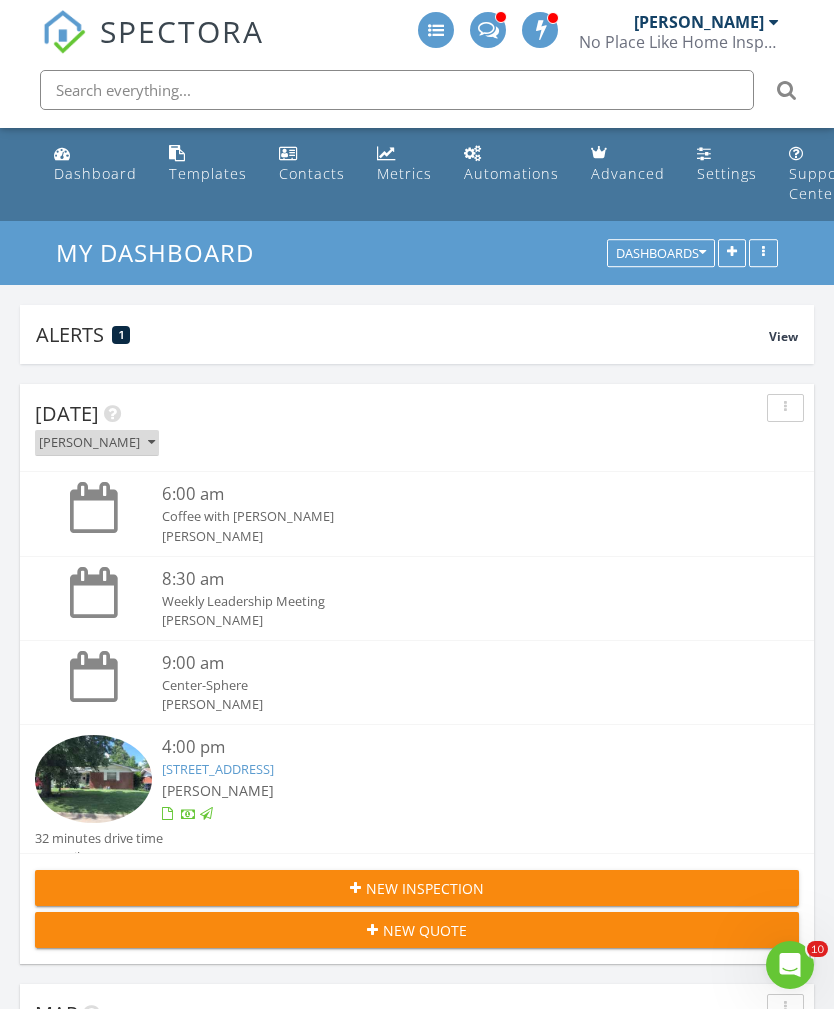 scroll, scrollTop: 0, scrollLeft: 0, axis: both 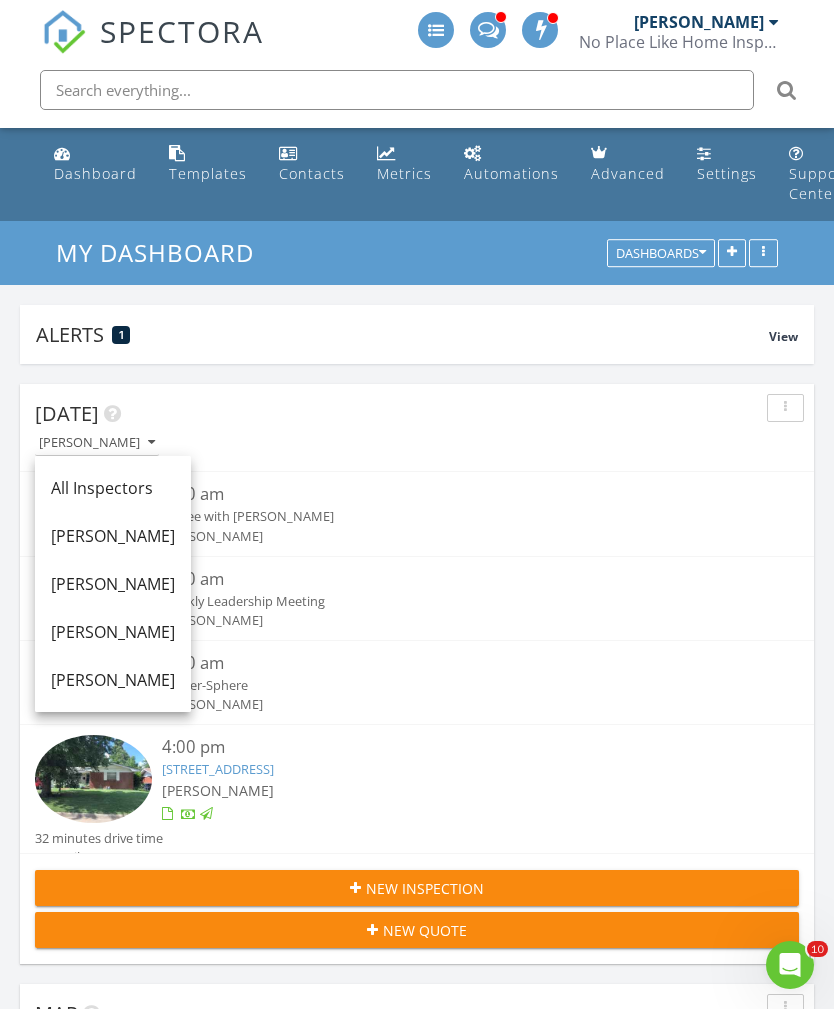 click on "[PERSON_NAME]" at bounding box center (113, 632) 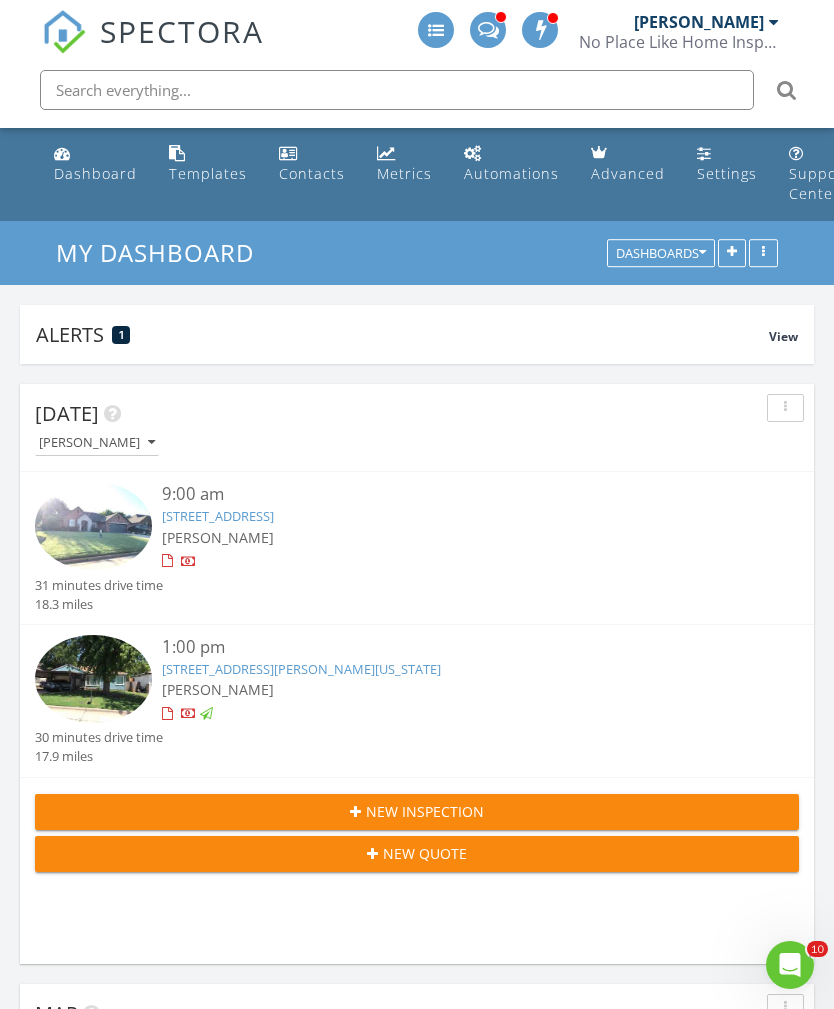 click on "2044 Yorkshire Dr, Midwest City, OK 73130" at bounding box center [218, 516] 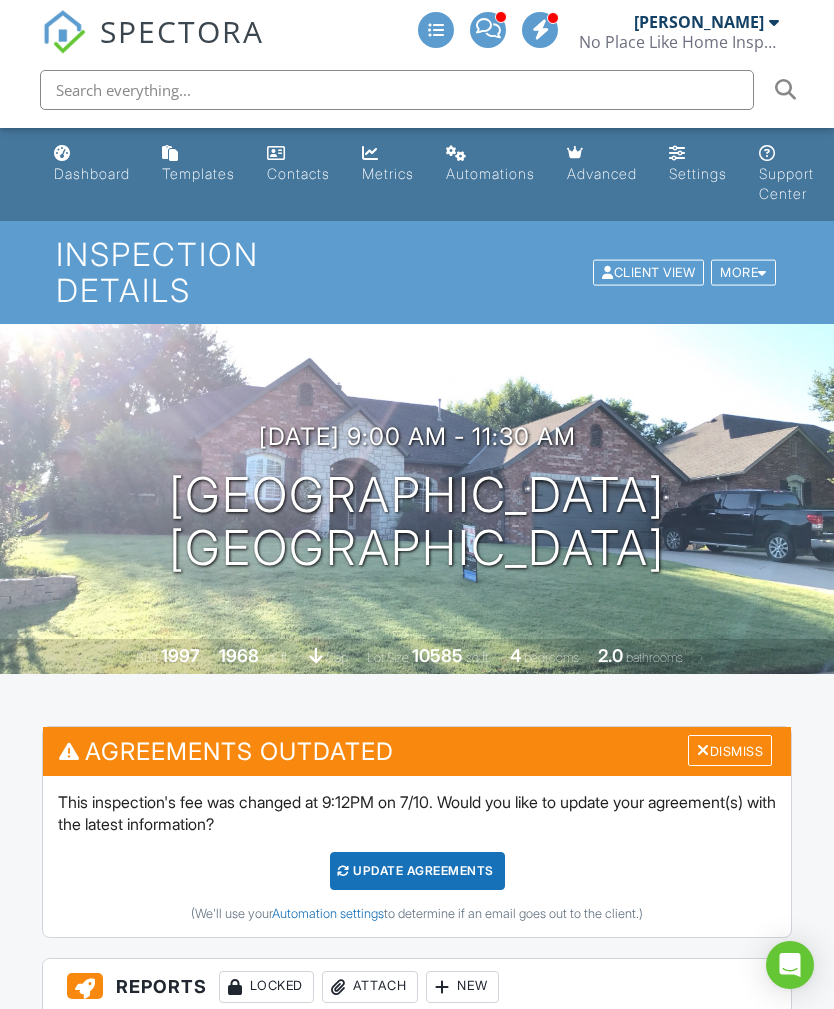scroll, scrollTop: 2027, scrollLeft: 20, axis: both 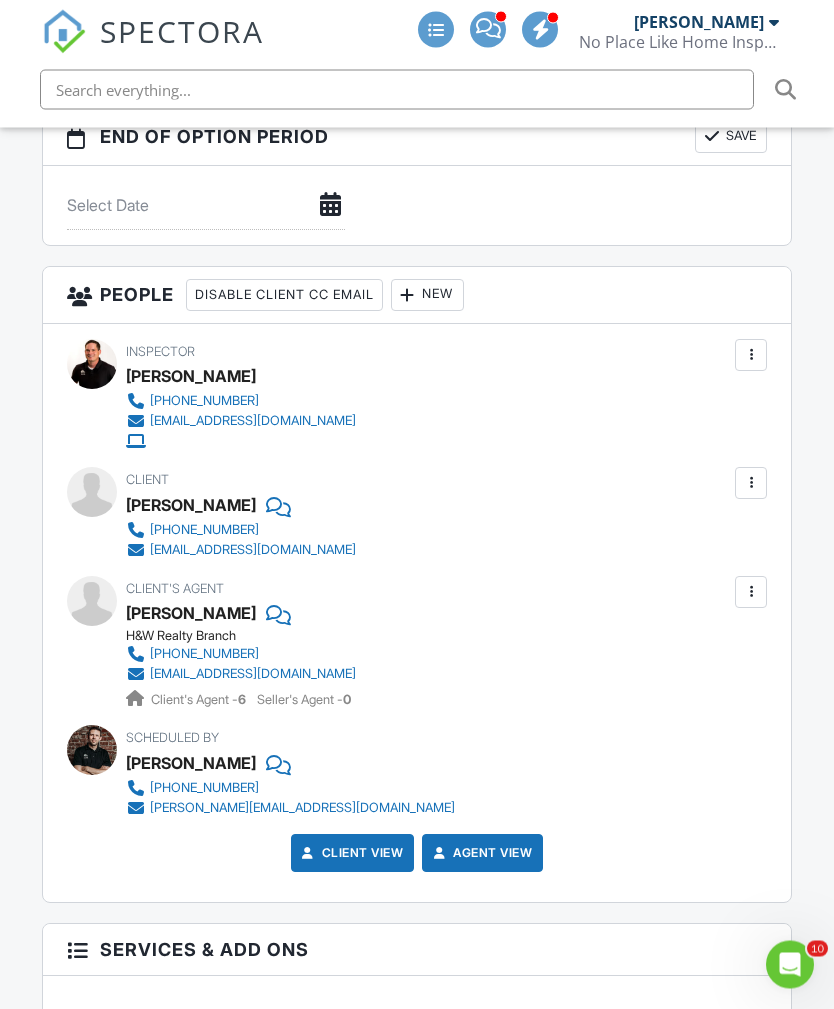click at bounding box center [751, 593] 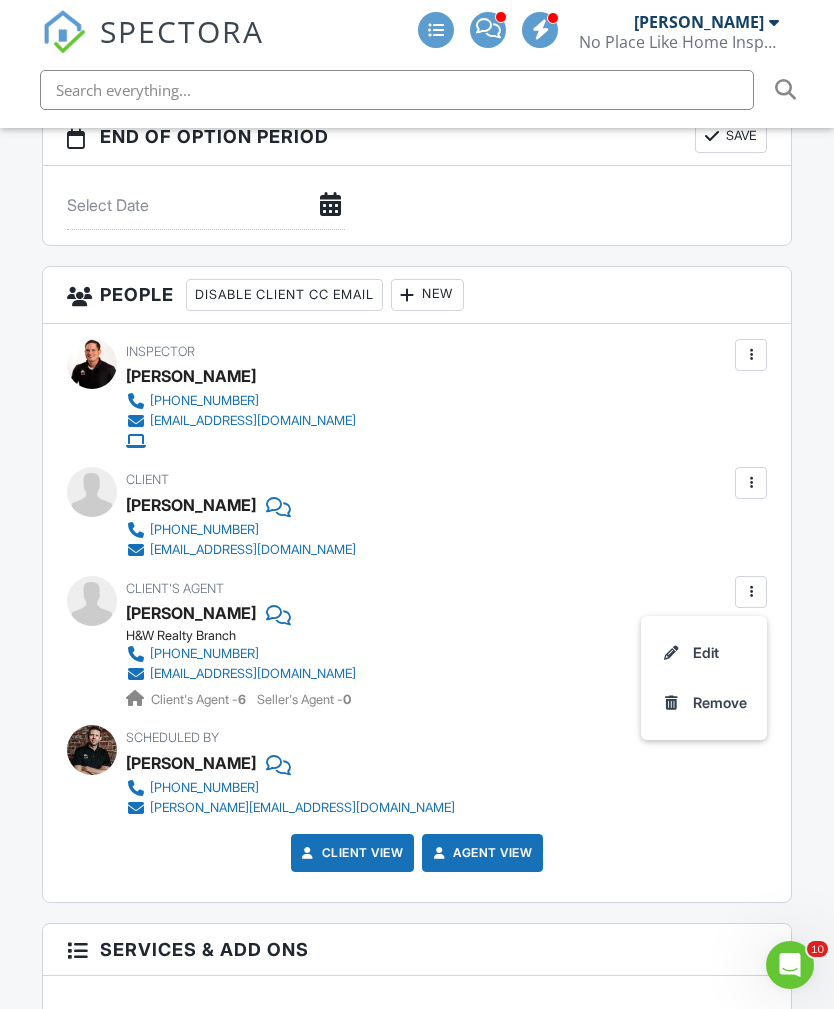click on "Edit" at bounding box center [704, 653] 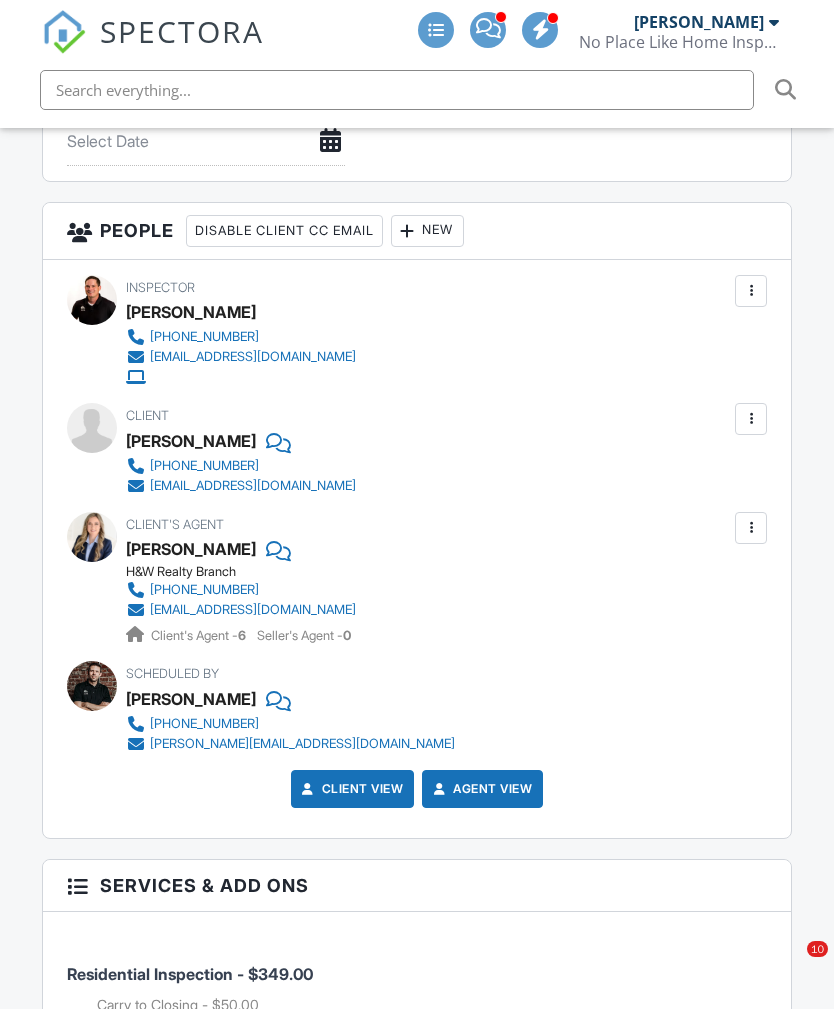 scroll, scrollTop: 2545, scrollLeft: 0, axis: vertical 